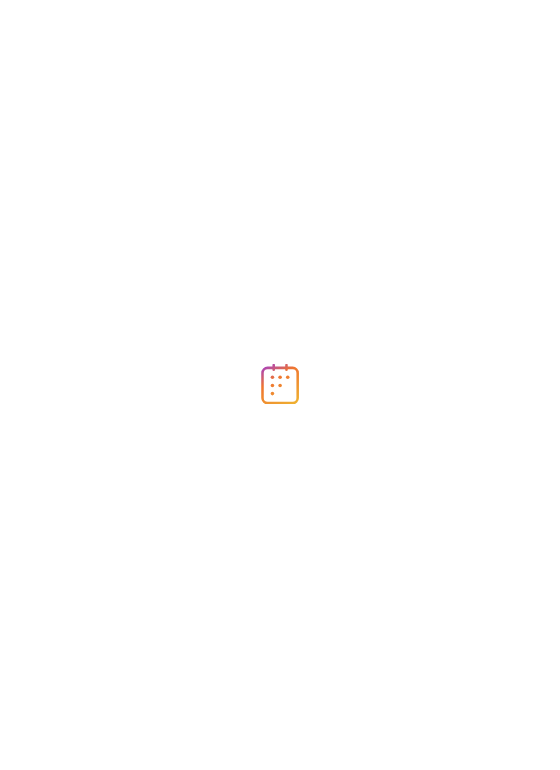 scroll, scrollTop: 0, scrollLeft: 0, axis: both 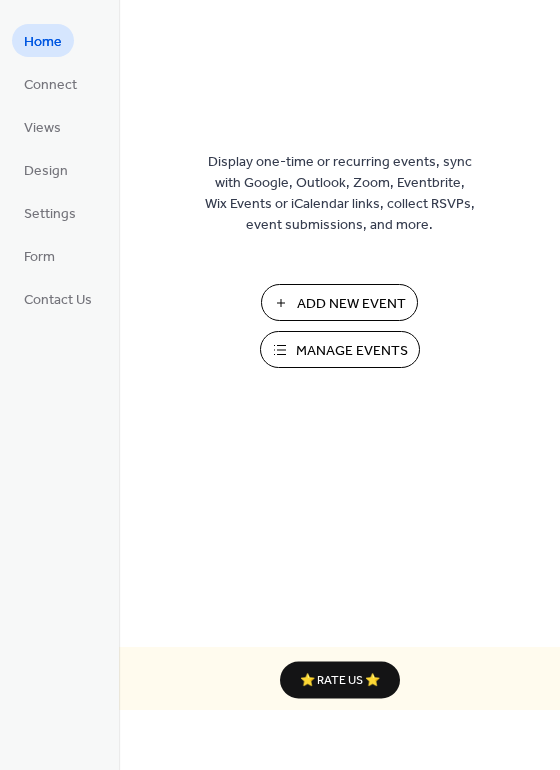 click on "Manage Events" at bounding box center (352, 351) 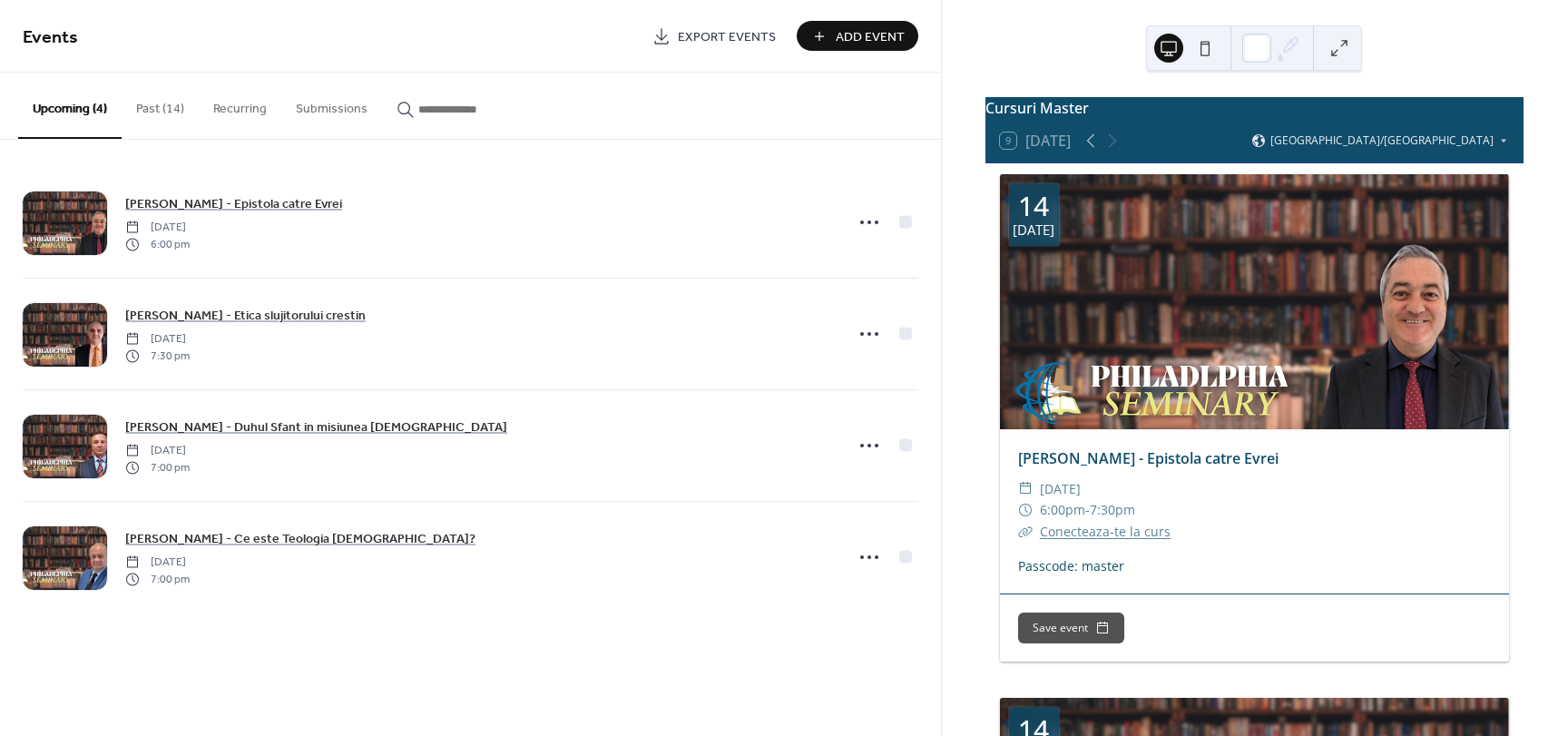 scroll, scrollTop: 0, scrollLeft: 0, axis: both 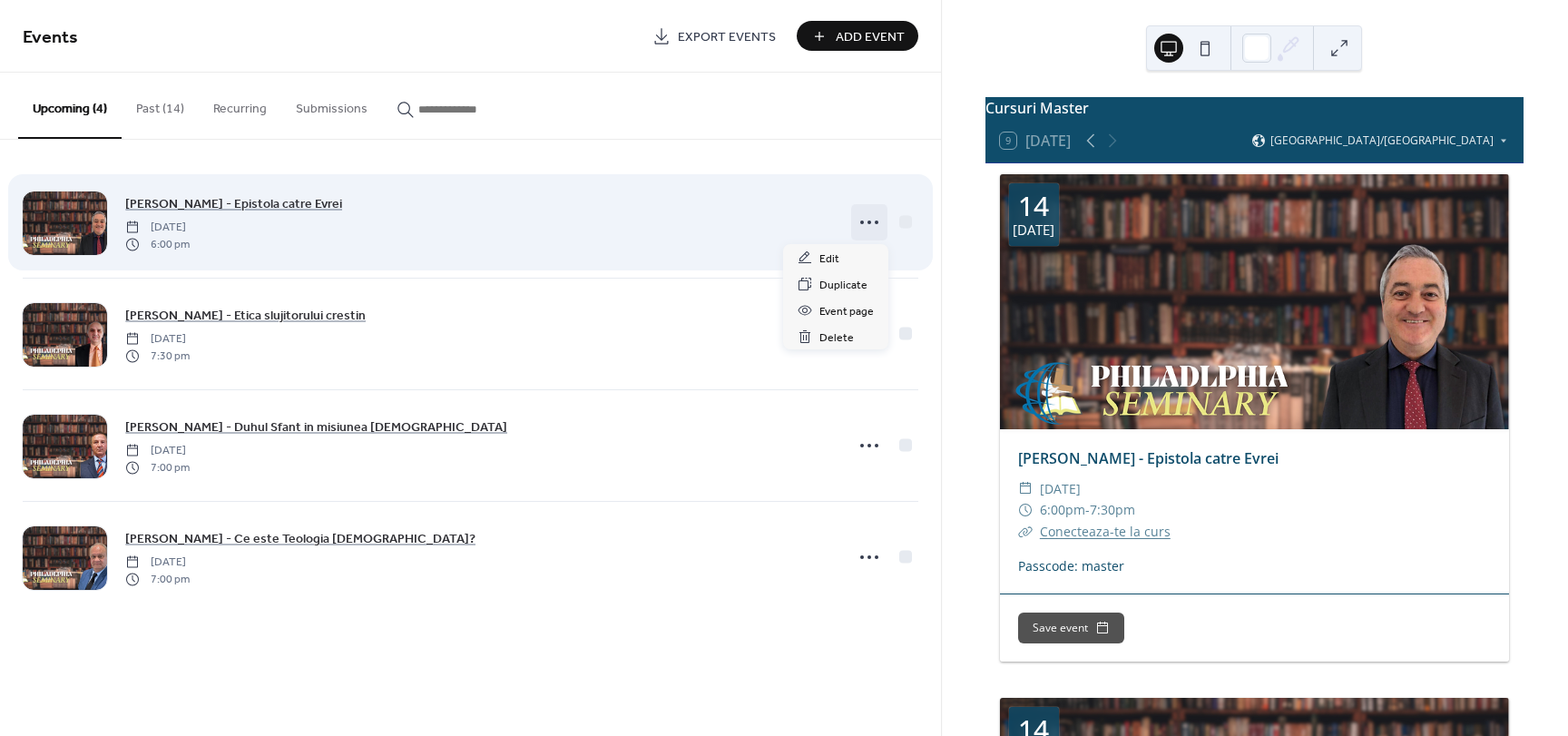 click 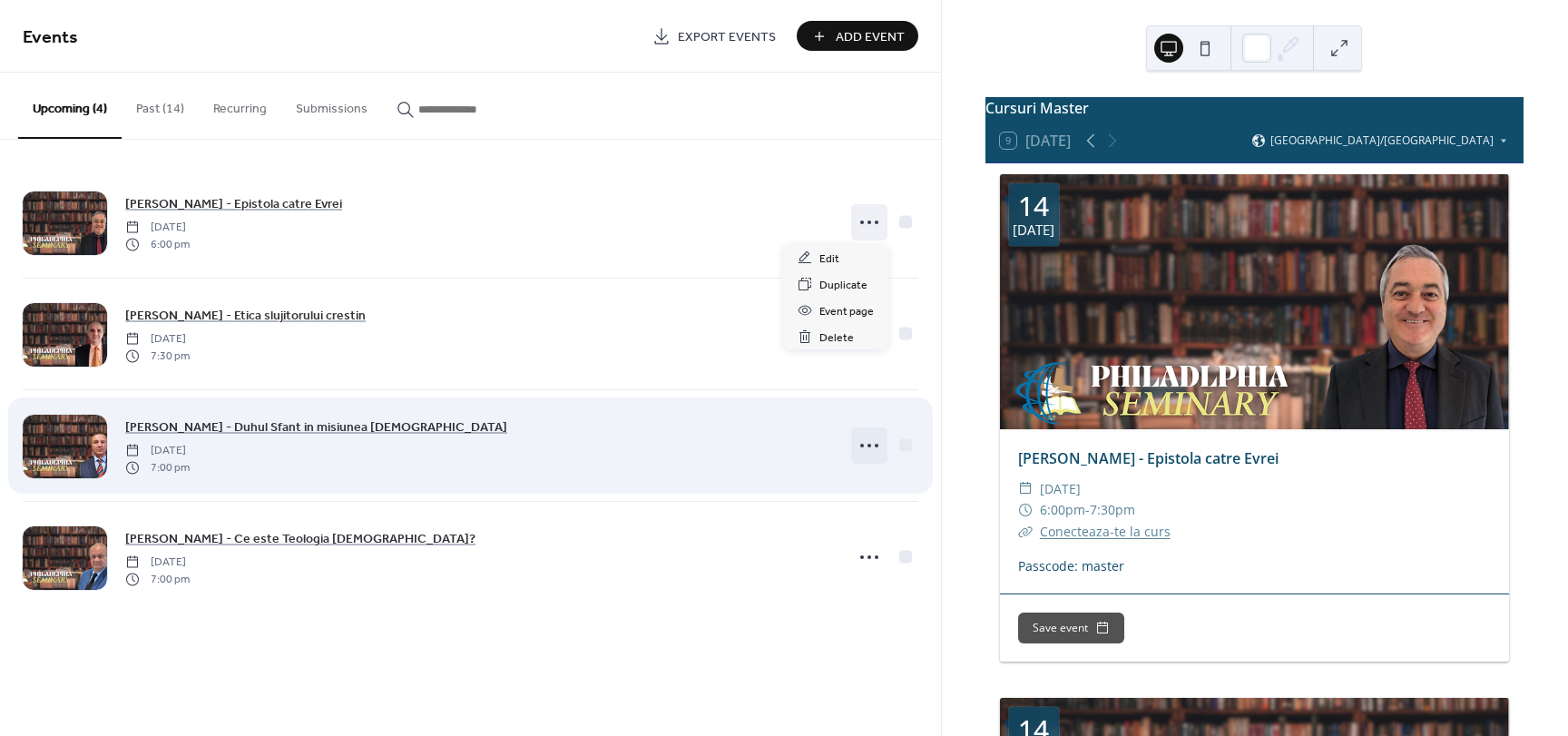 click 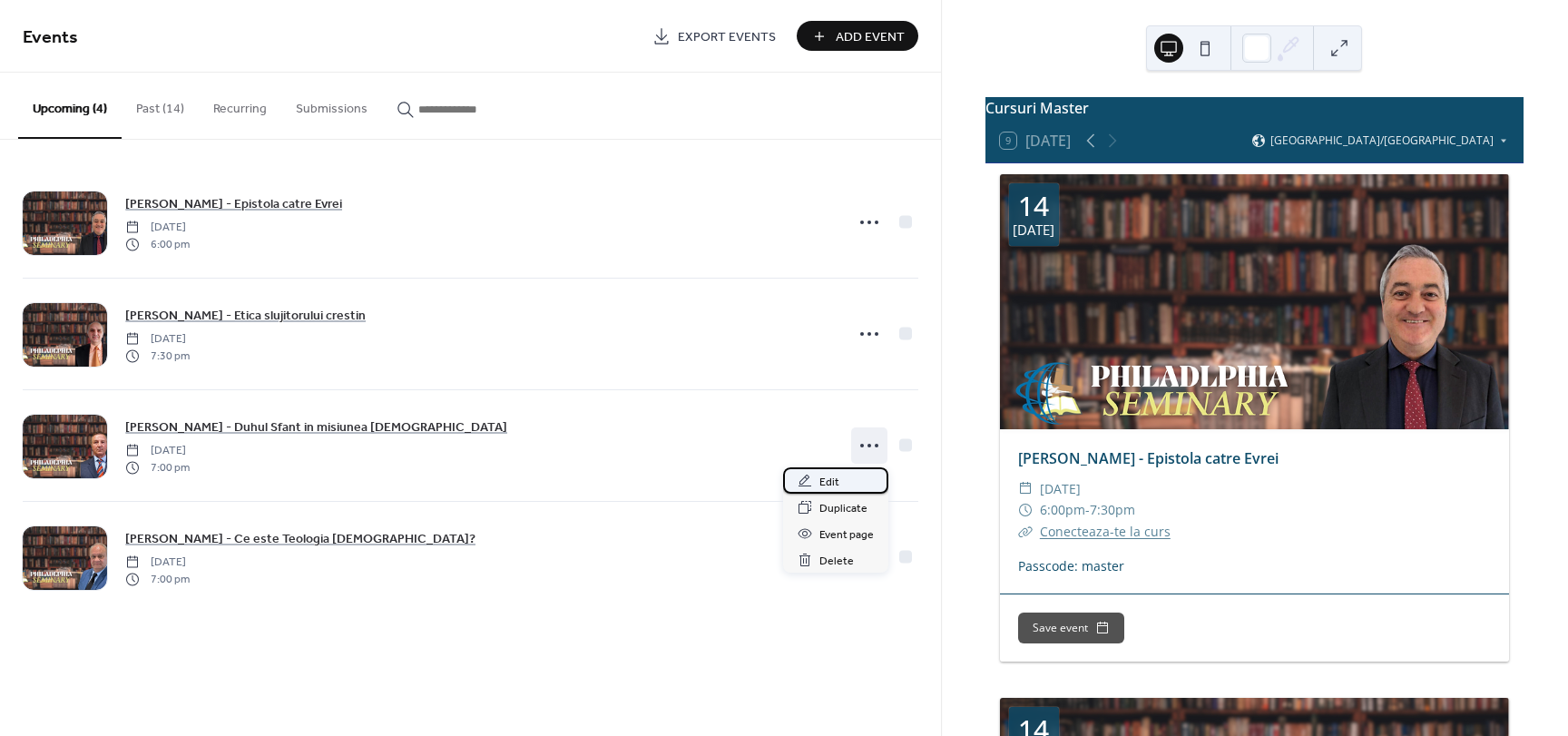 click on "Edit" at bounding box center (836, 480) 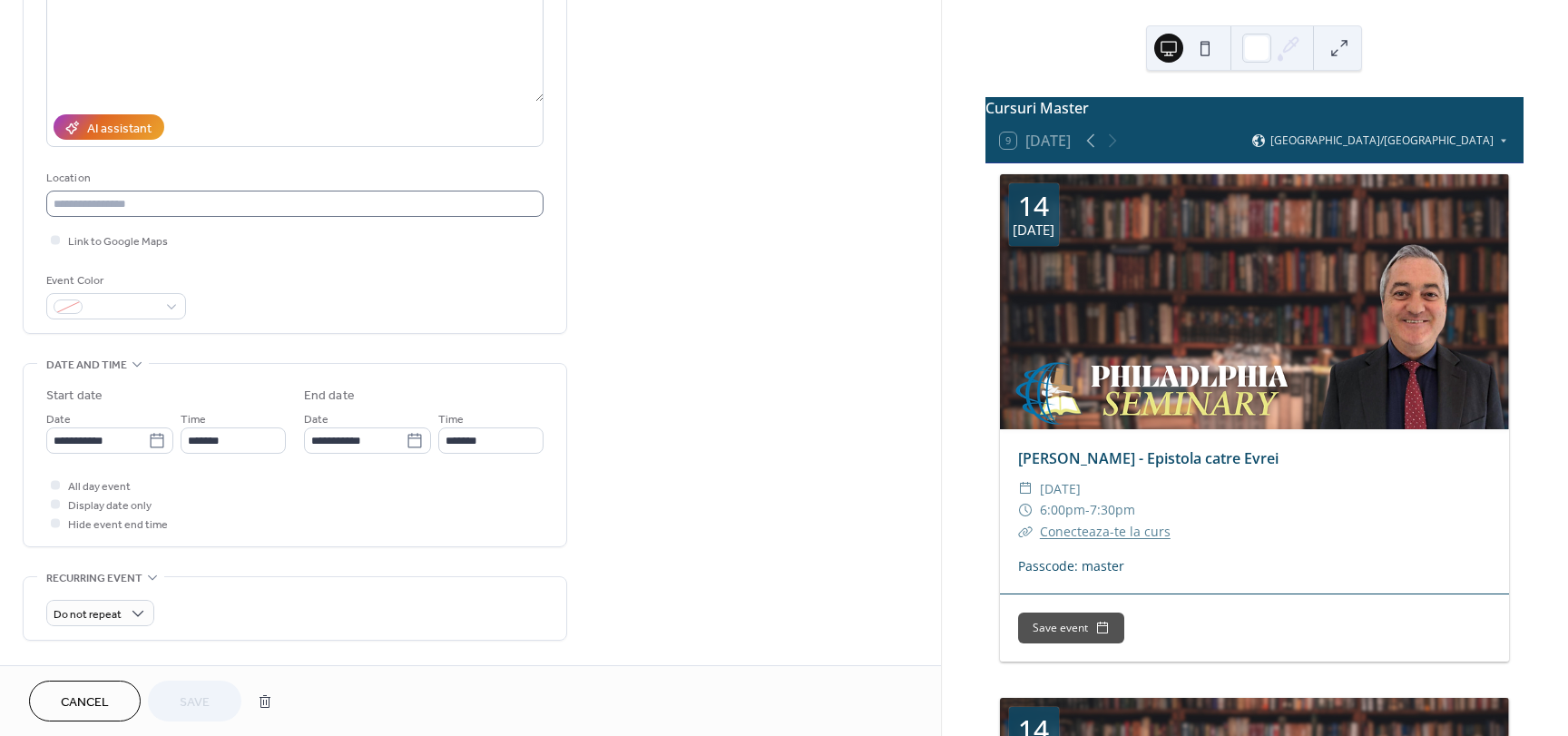 scroll, scrollTop: 272, scrollLeft: 0, axis: vertical 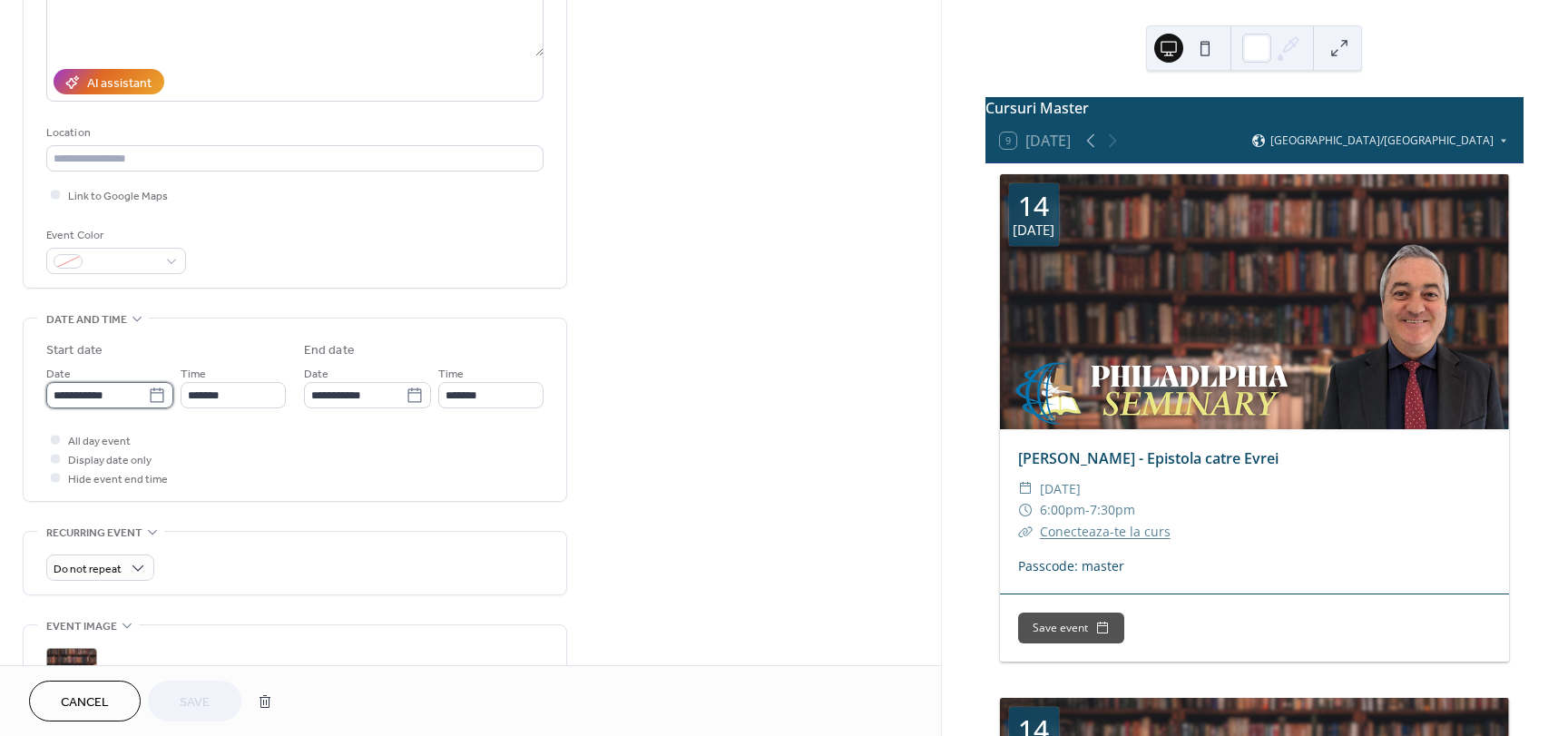 click on "**********" at bounding box center [97, 395] 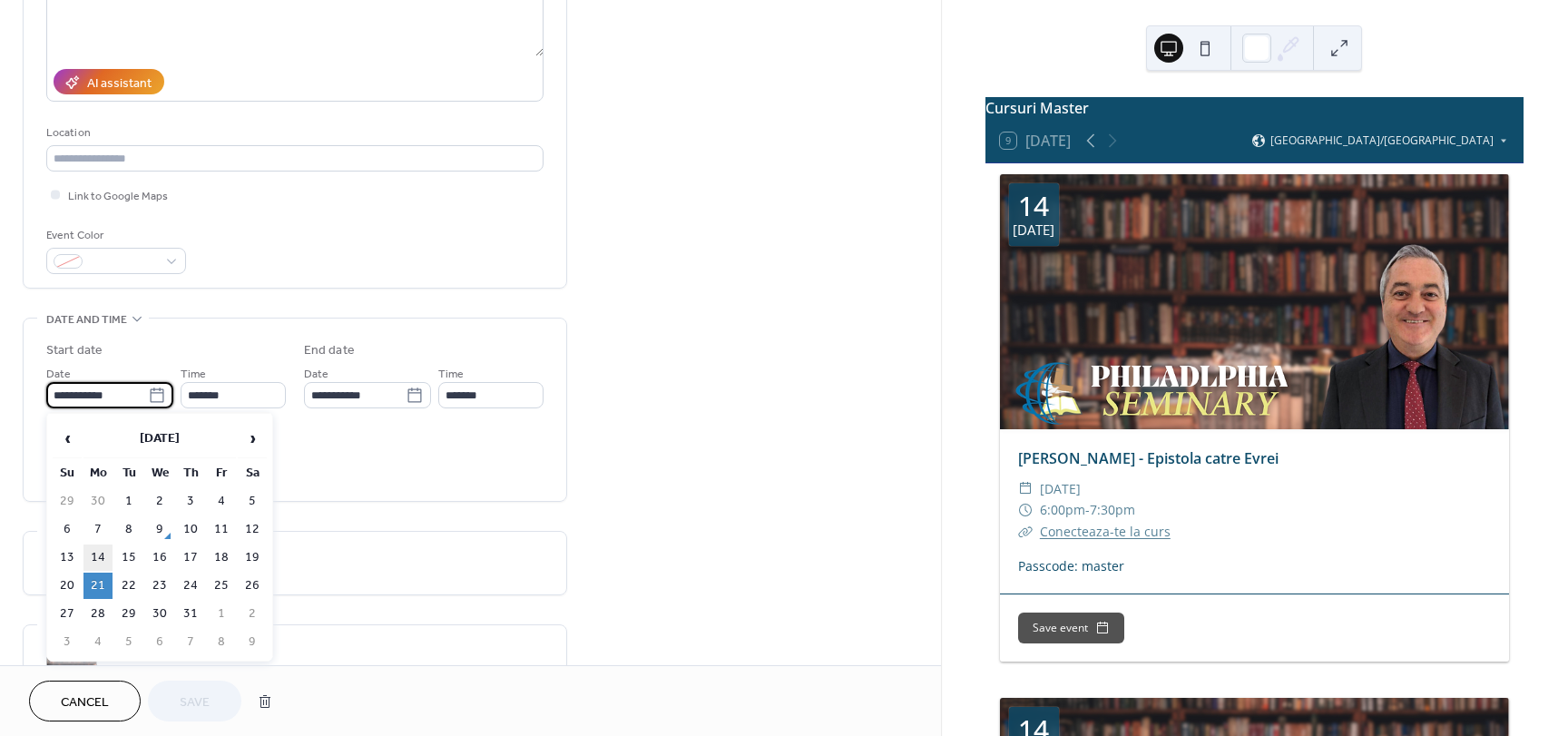 click on "14" at bounding box center (98, 557) 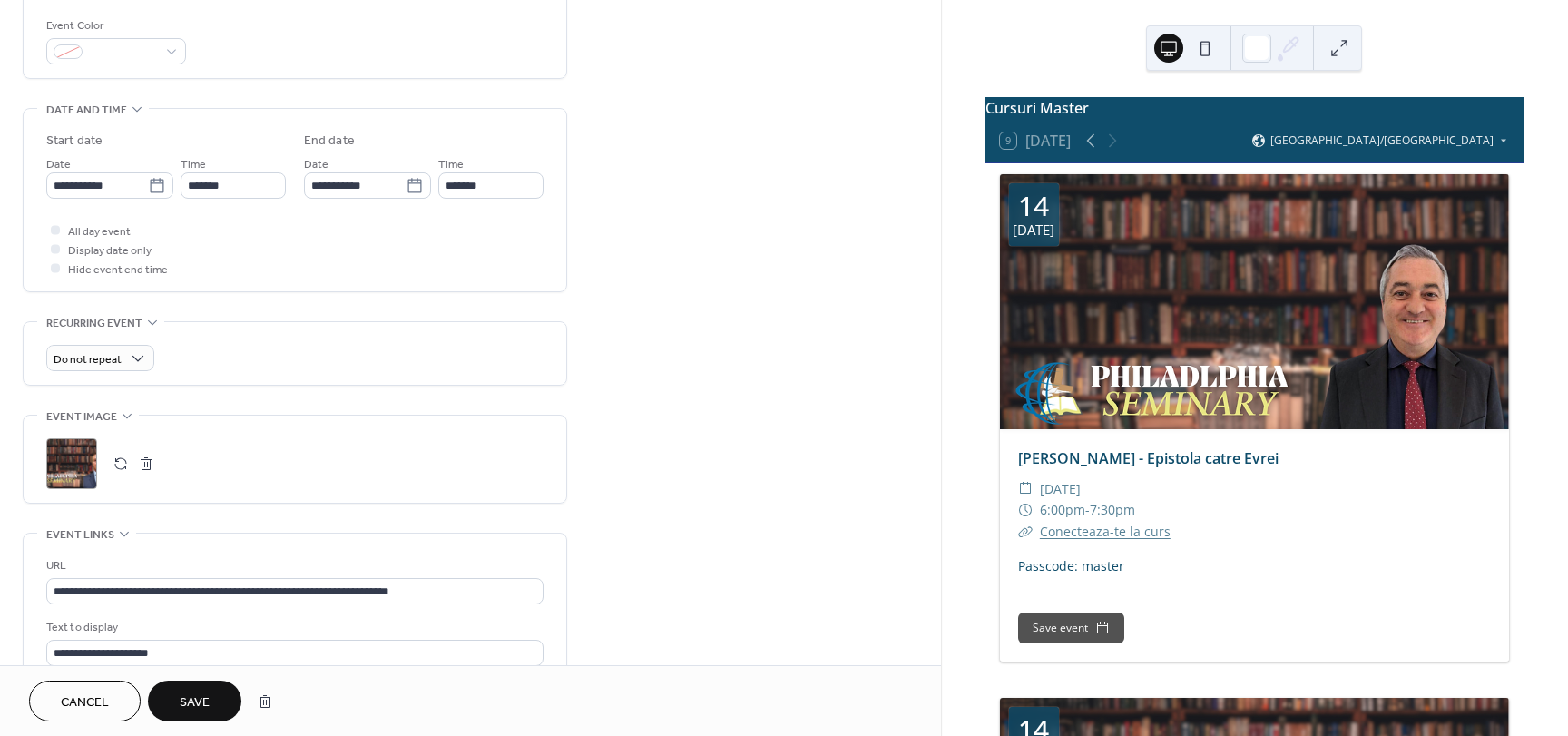 scroll, scrollTop: 545, scrollLeft: 0, axis: vertical 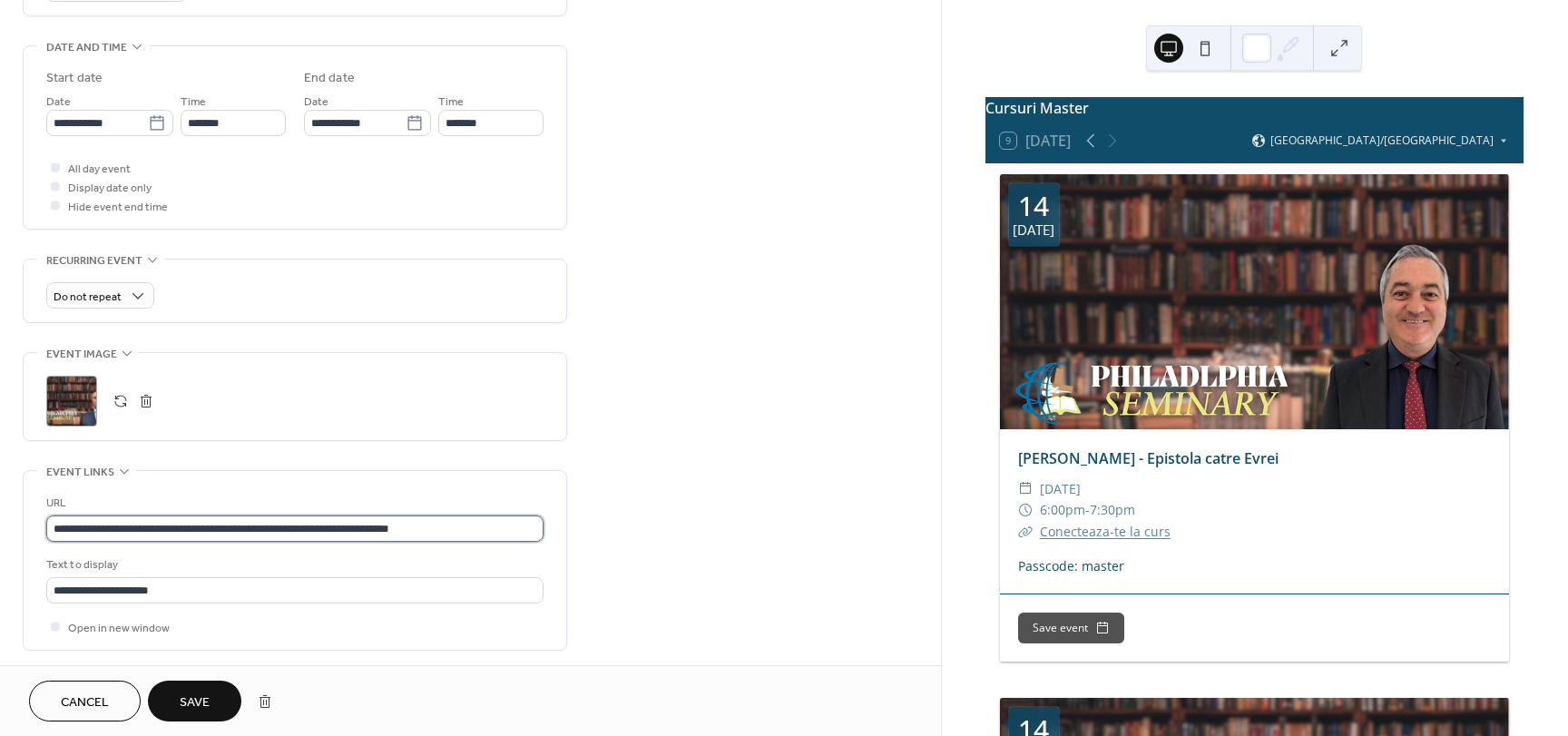 click on "**********" at bounding box center (295, 528) 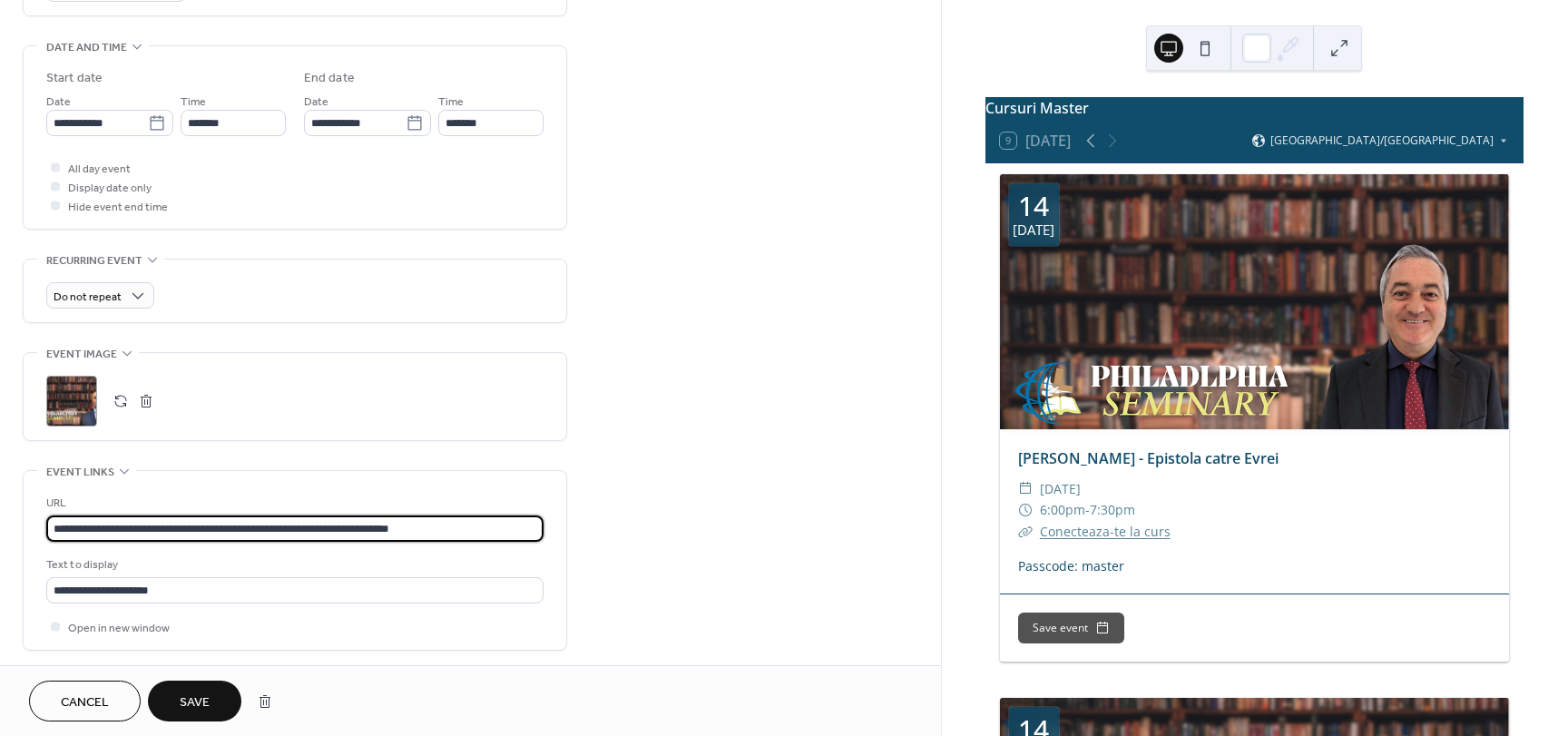 paste 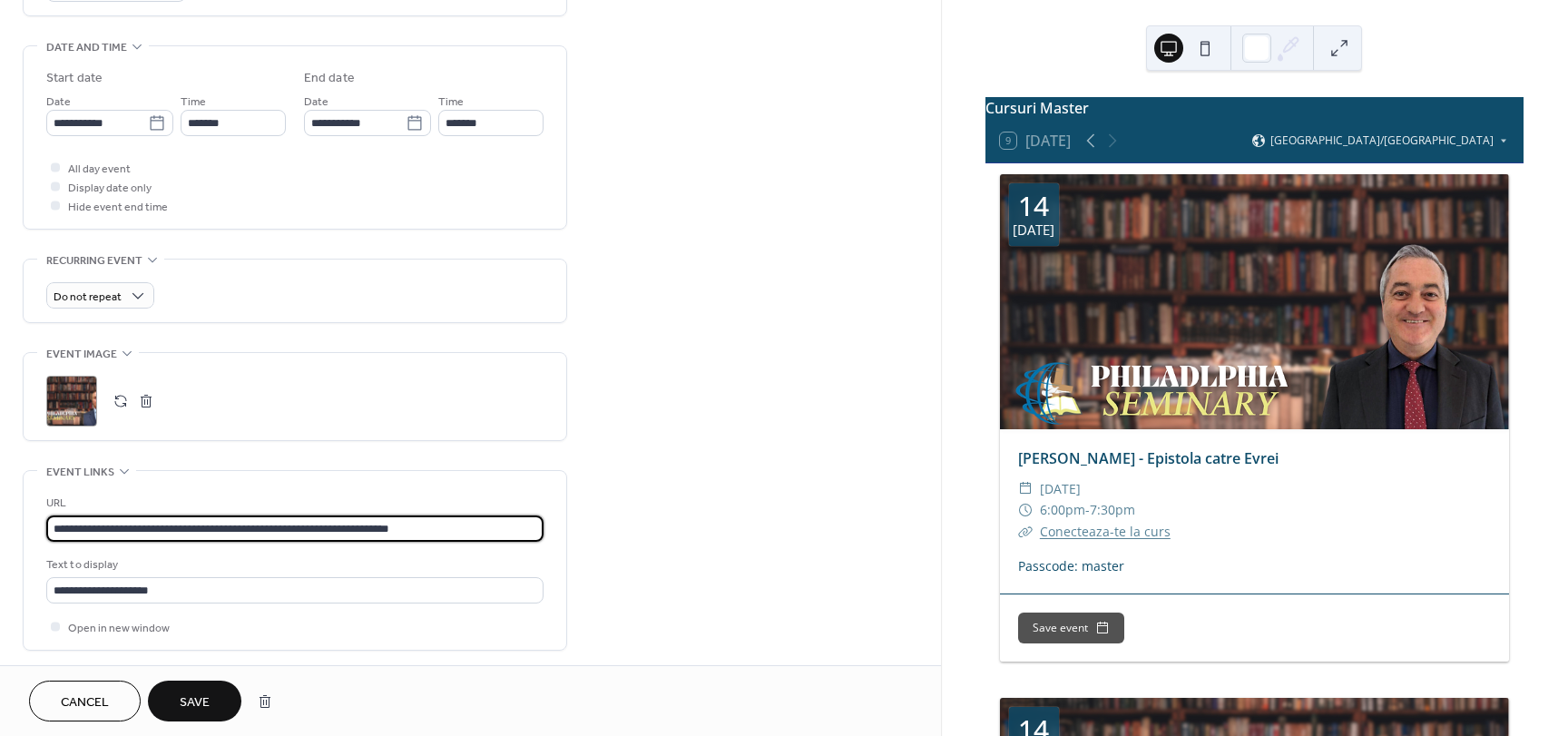 paste 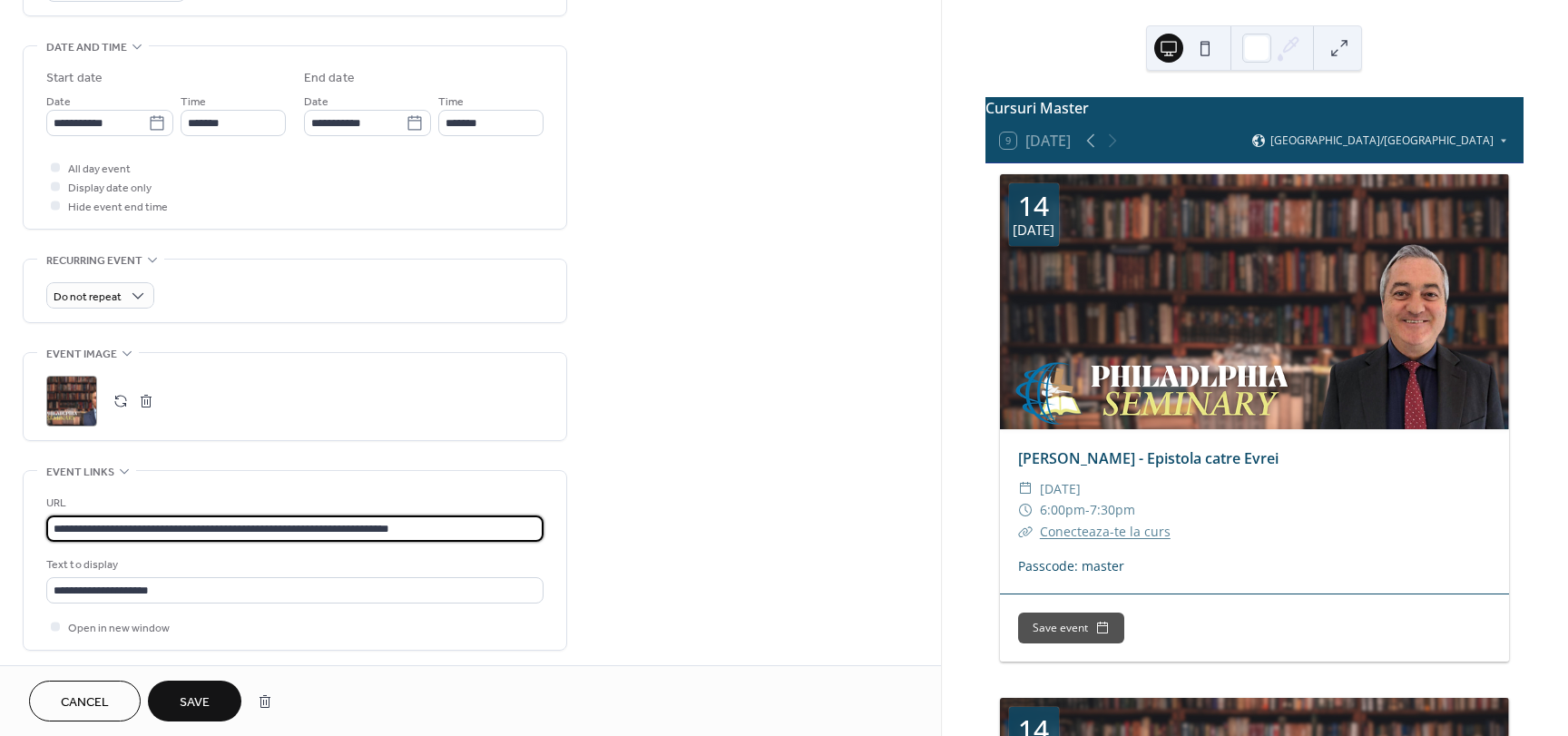 paste 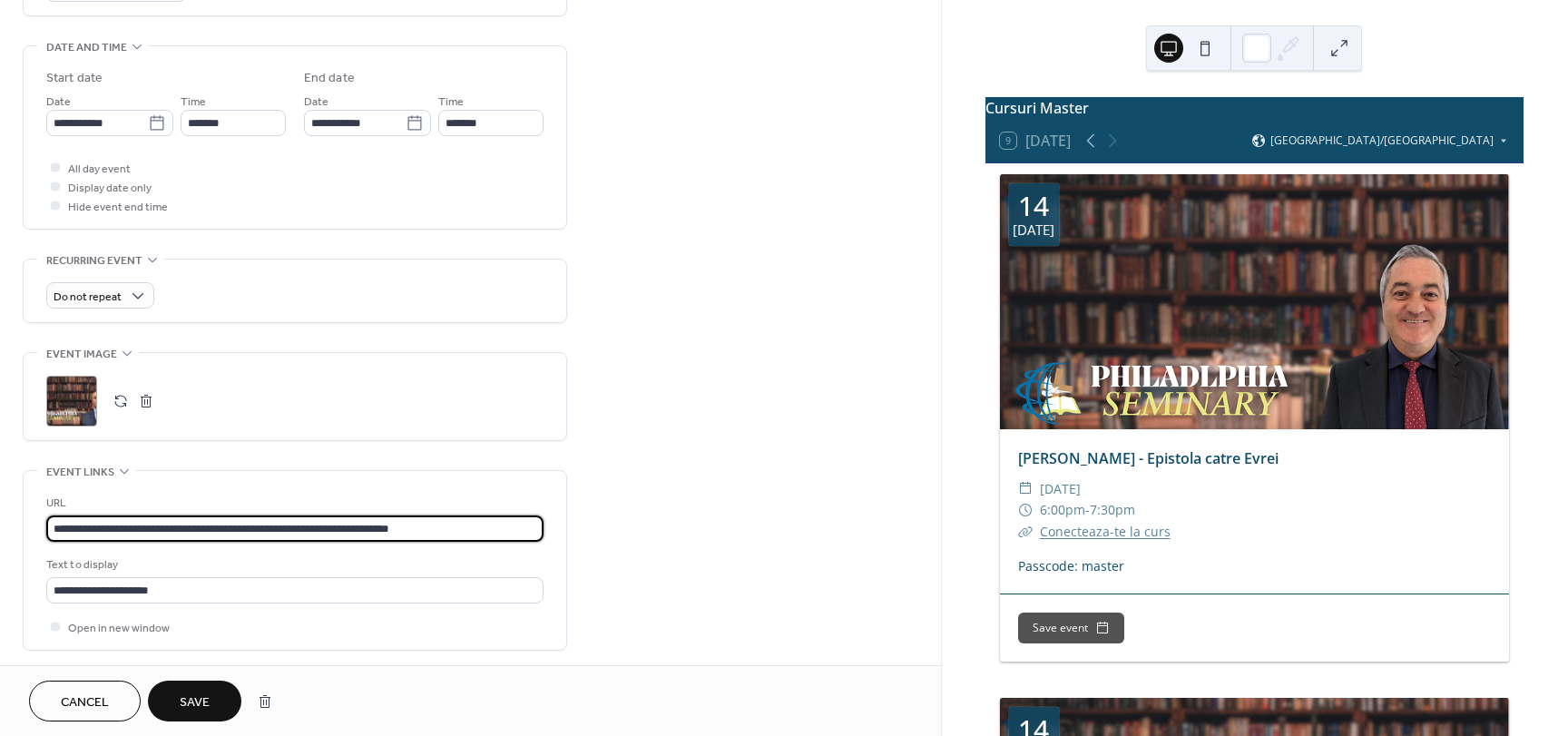 type on "**********" 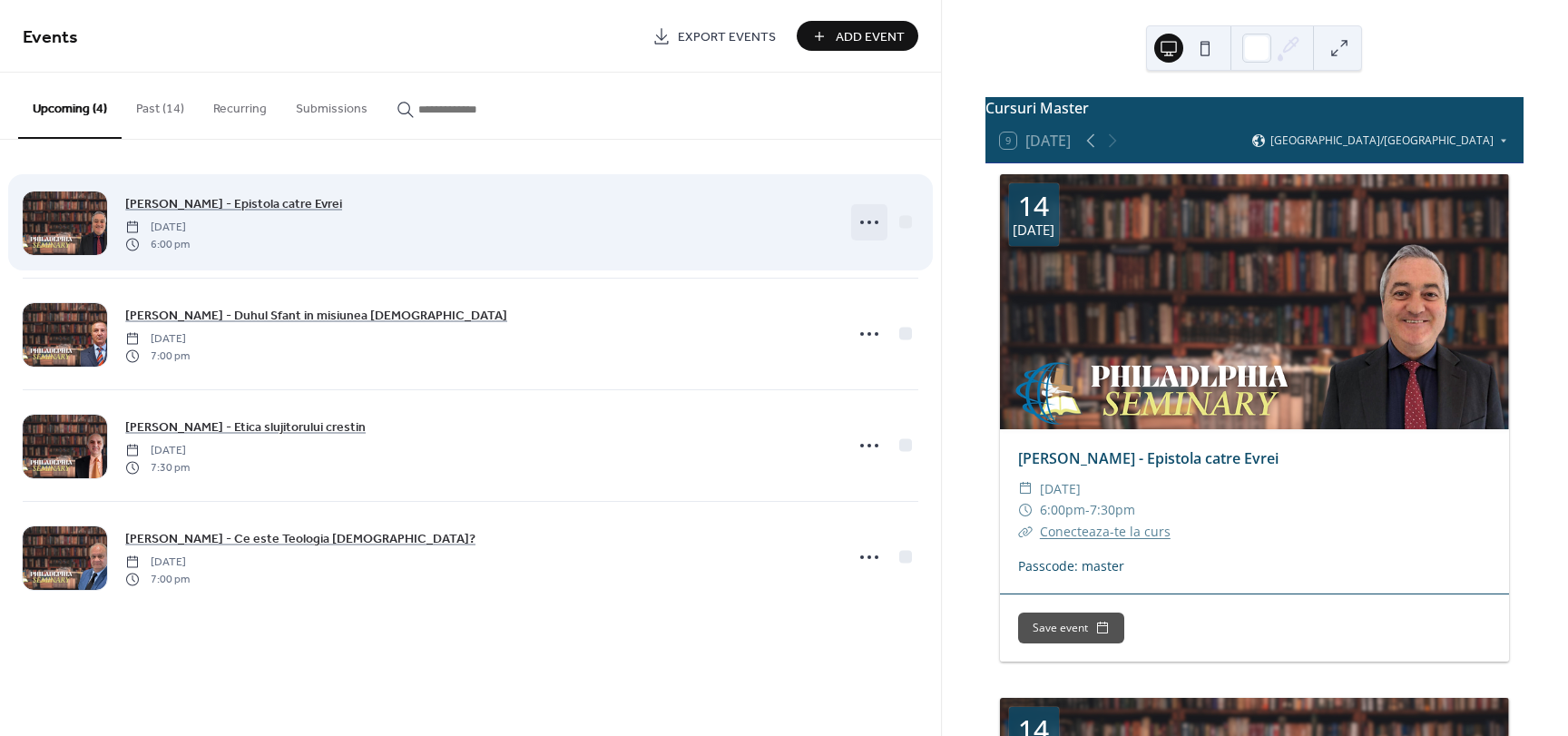 click 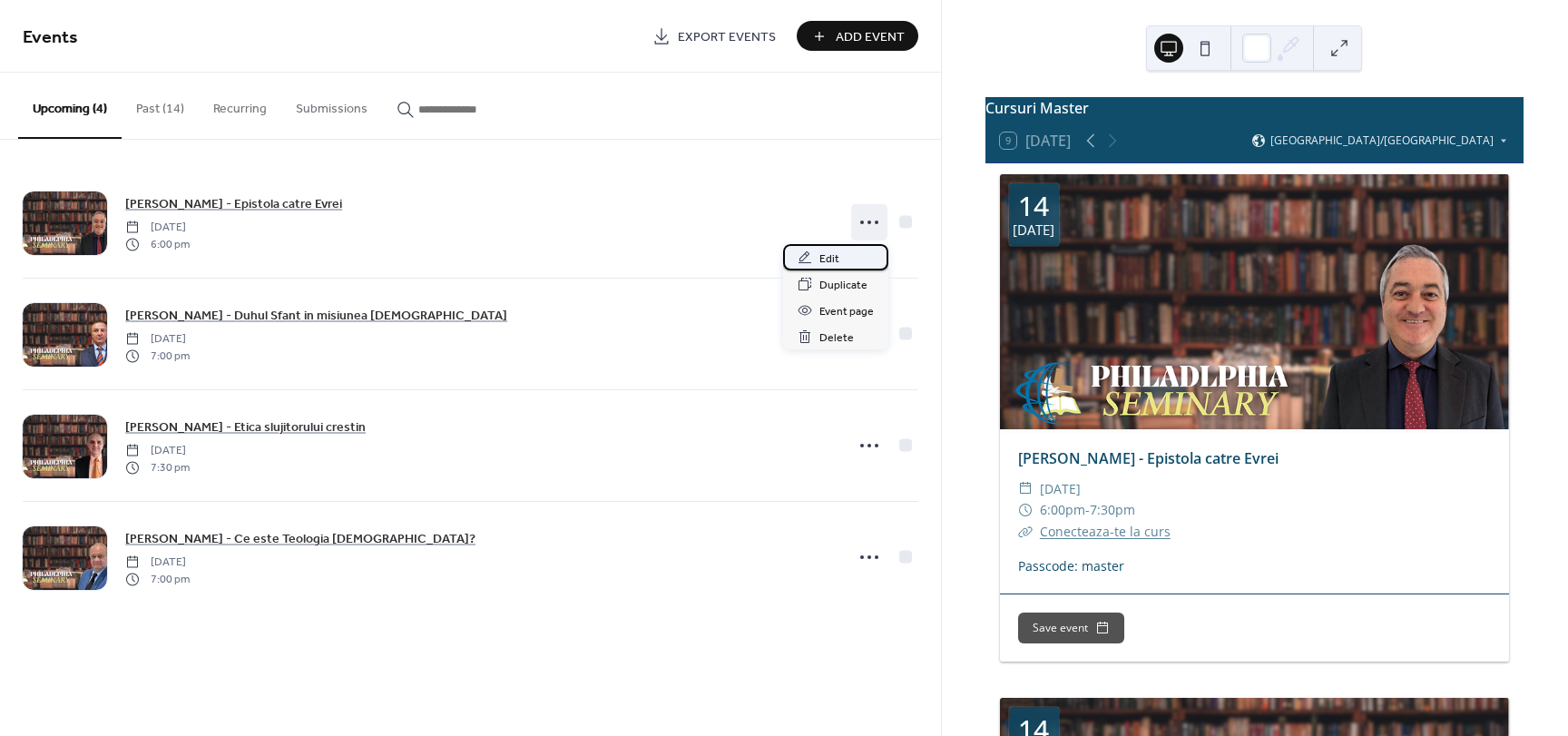 click on "Edit" at bounding box center [836, 257] 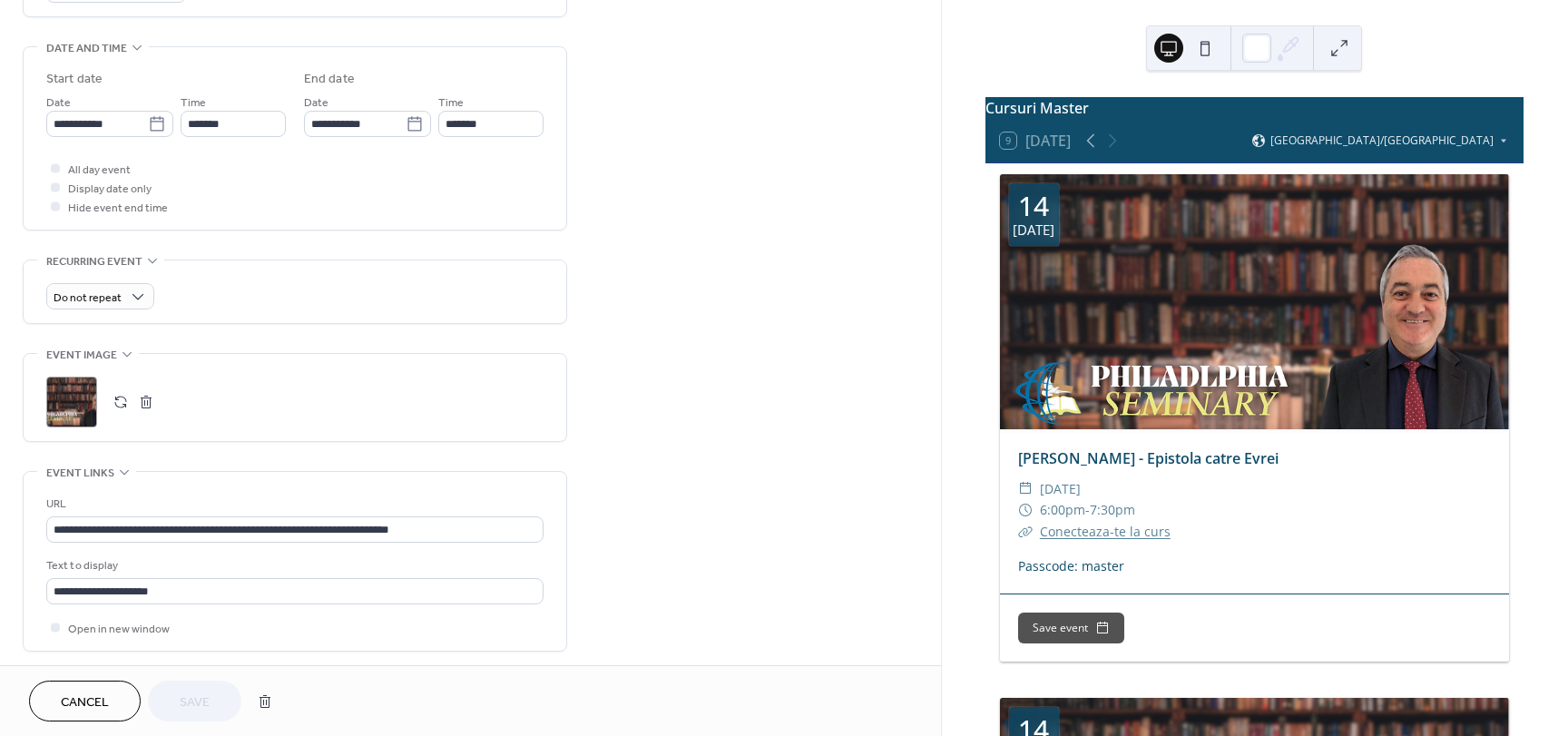 scroll, scrollTop: 545, scrollLeft: 0, axis: vertical 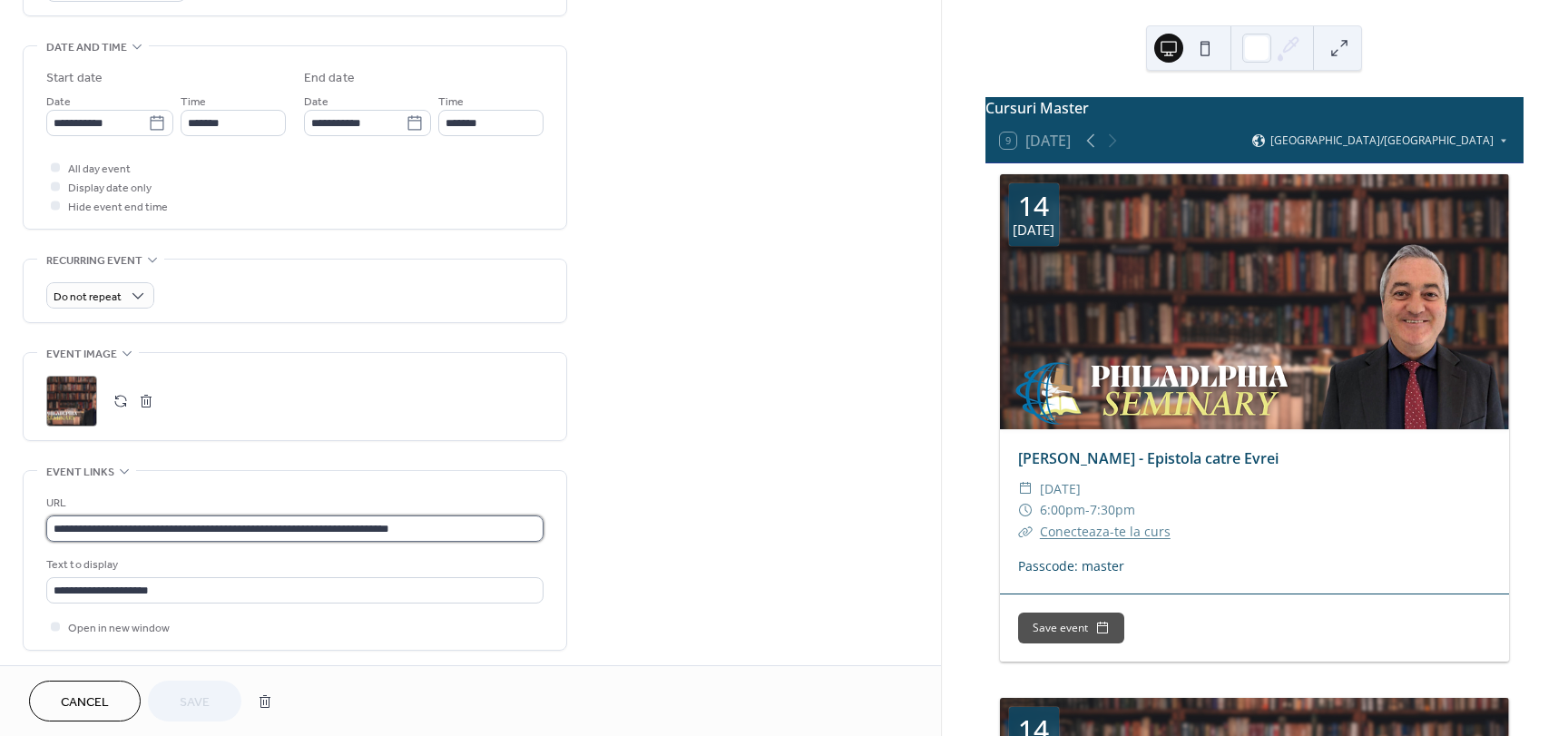 click on "**********" at bounding box center (295, 528) 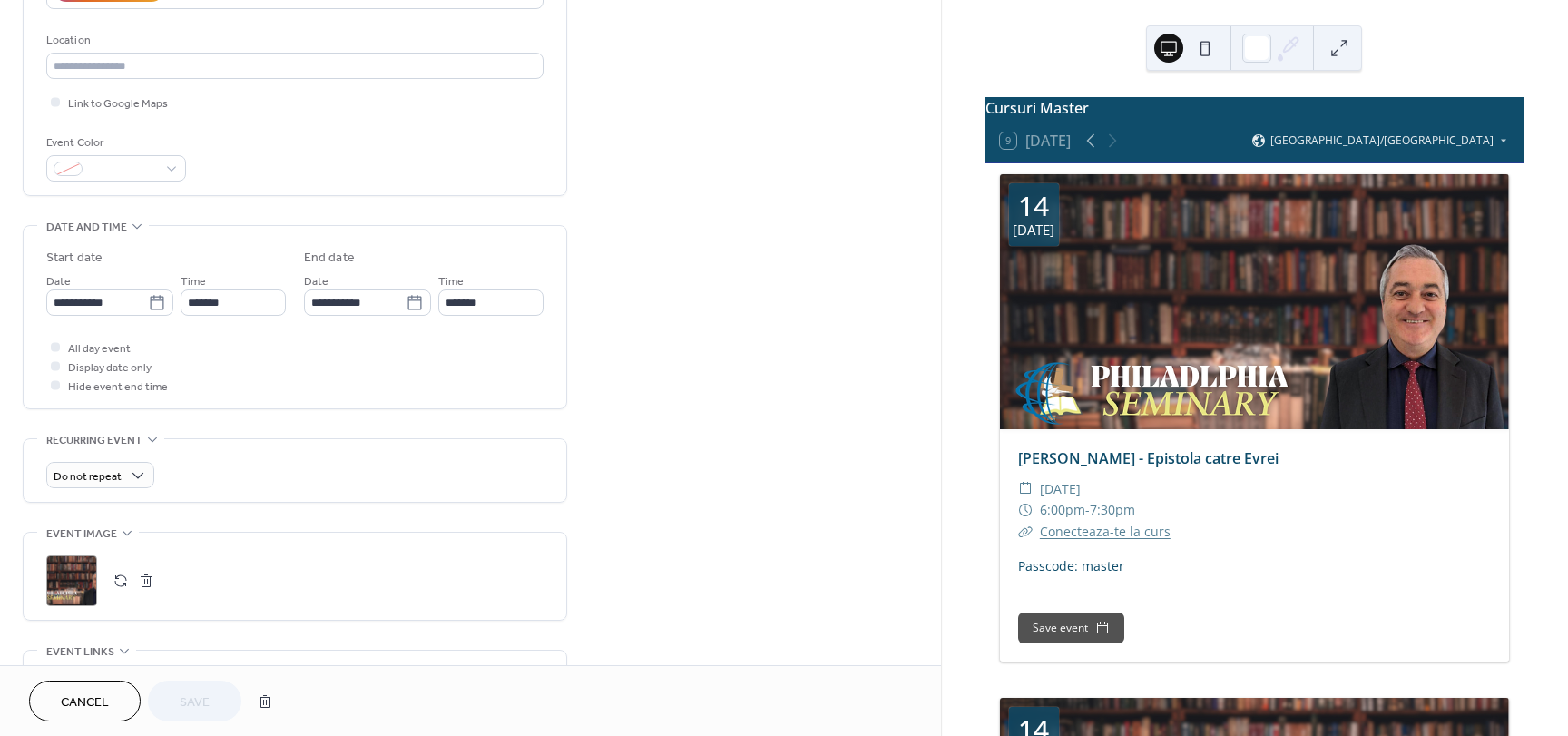 scroll, scrollTop: 363, scrollLeft: 0, axis: vertical 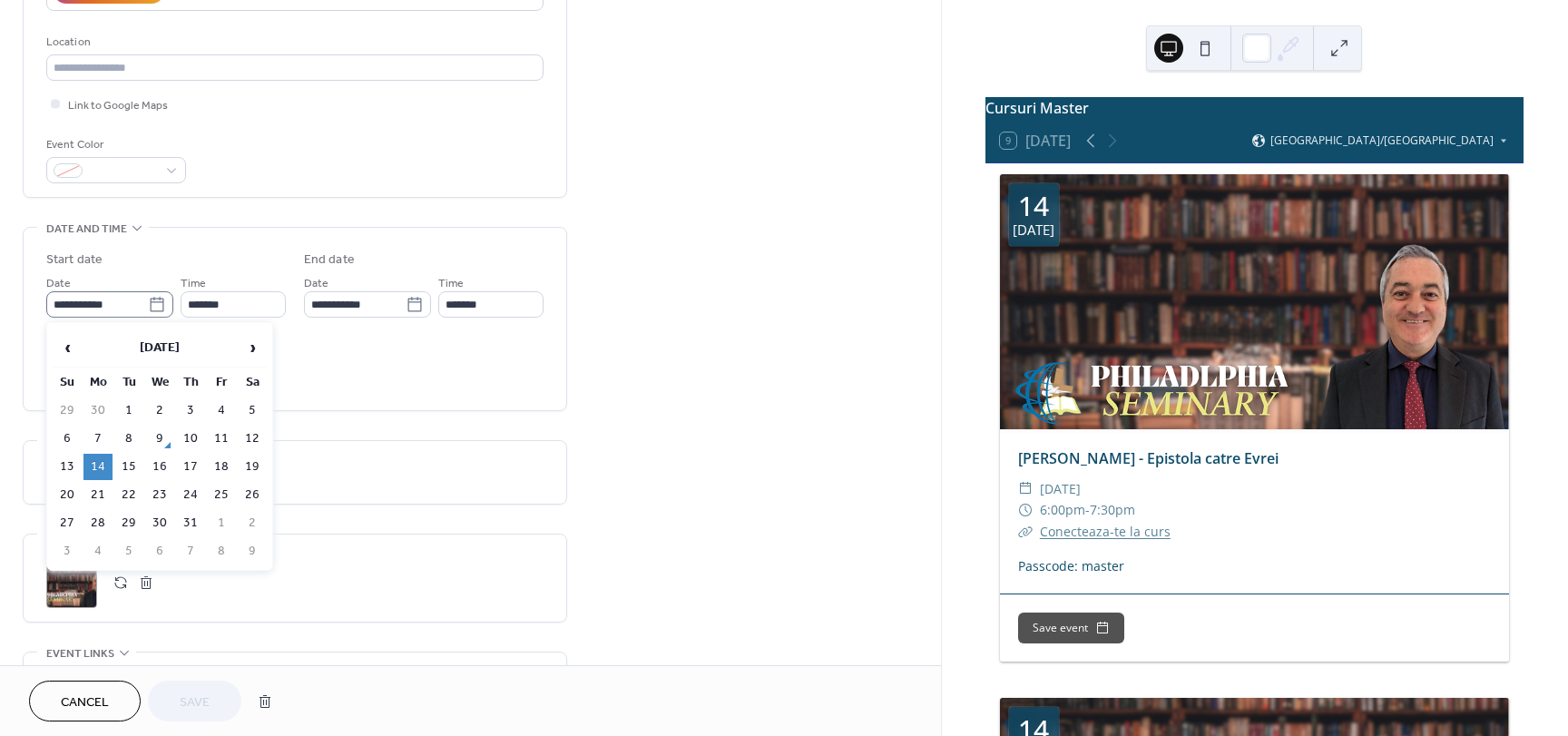 click 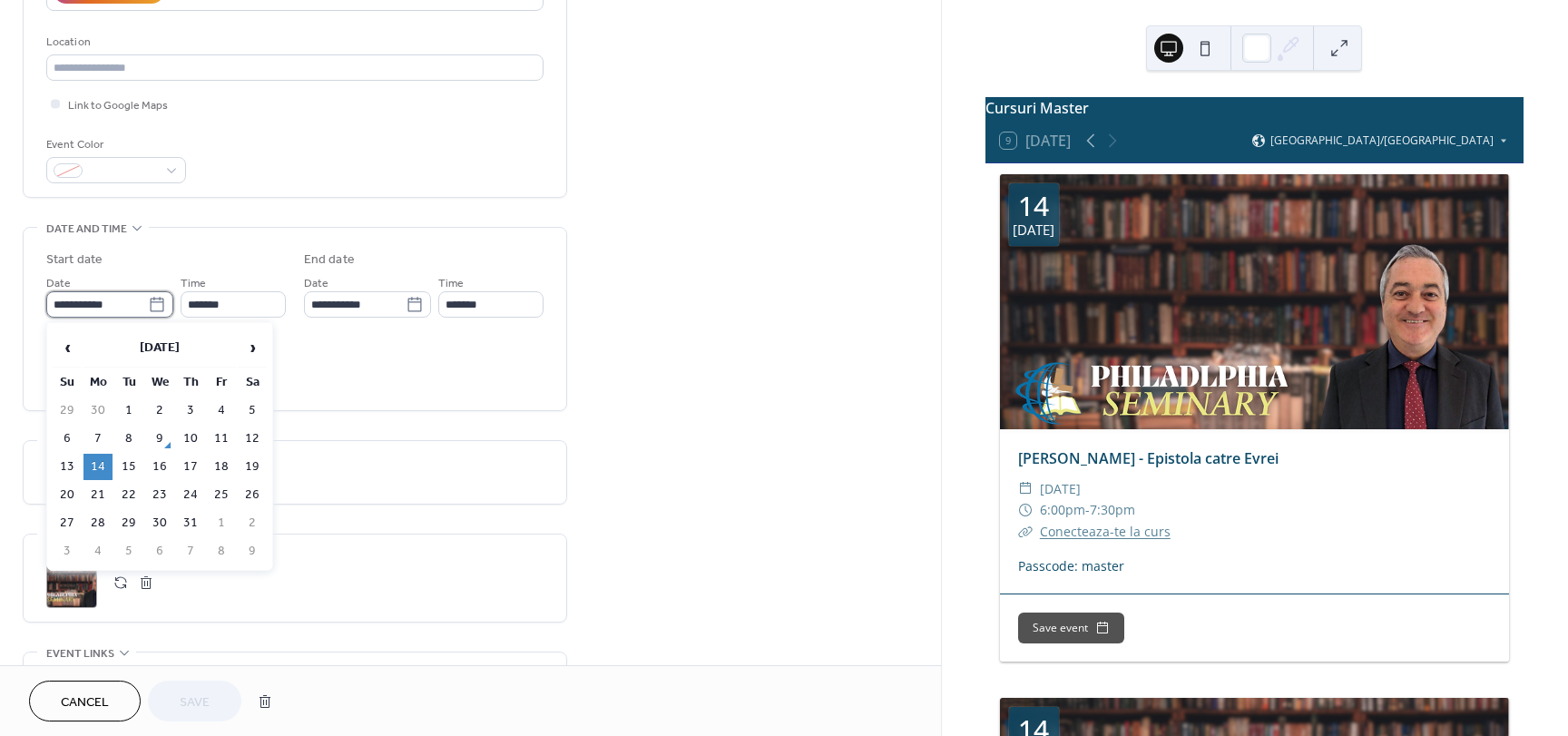 click on "**********" at bounding box center [97, 304] 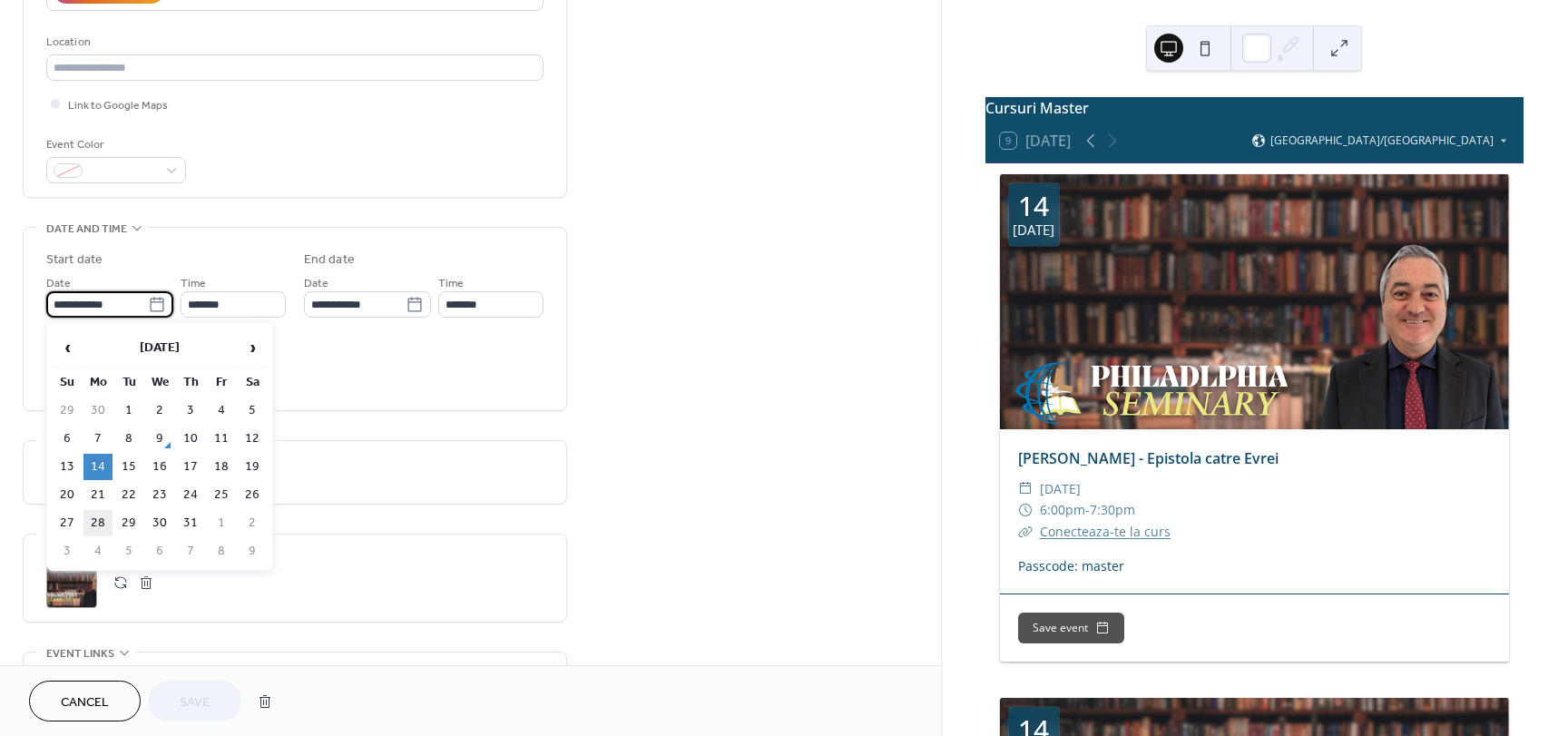 click on "28" at bounding box center (98, 523) 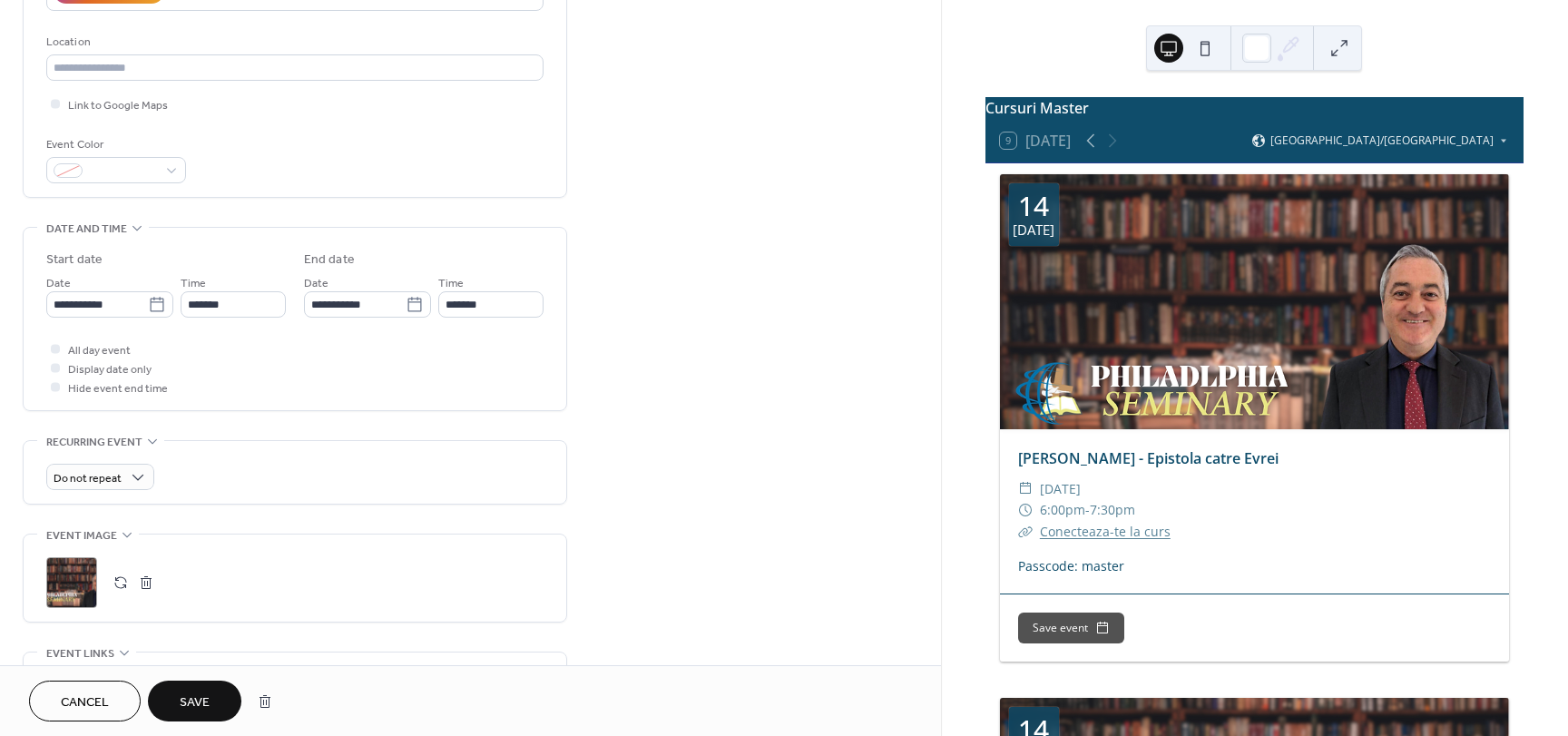 click on "Save" at bounding box center (194, 702) 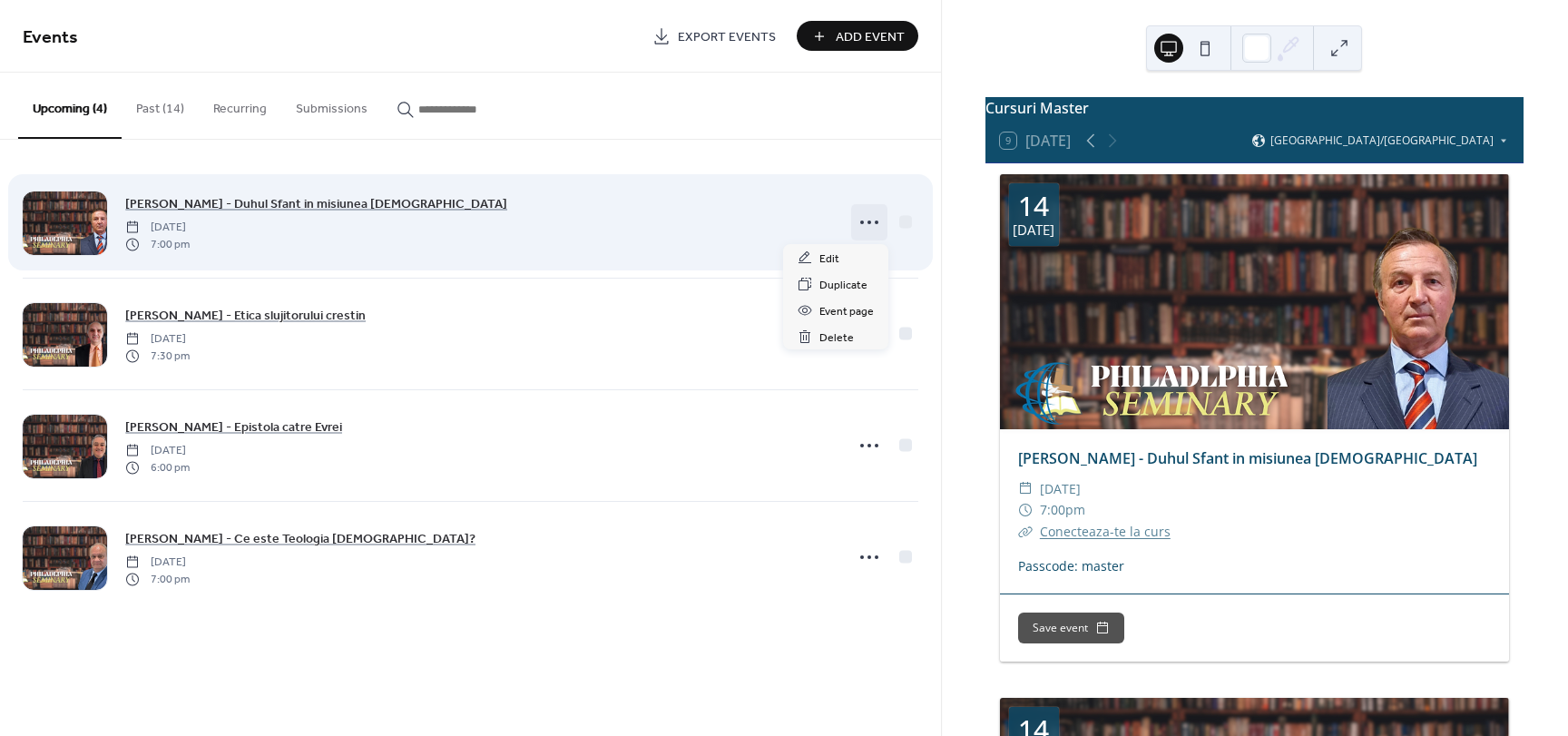 click 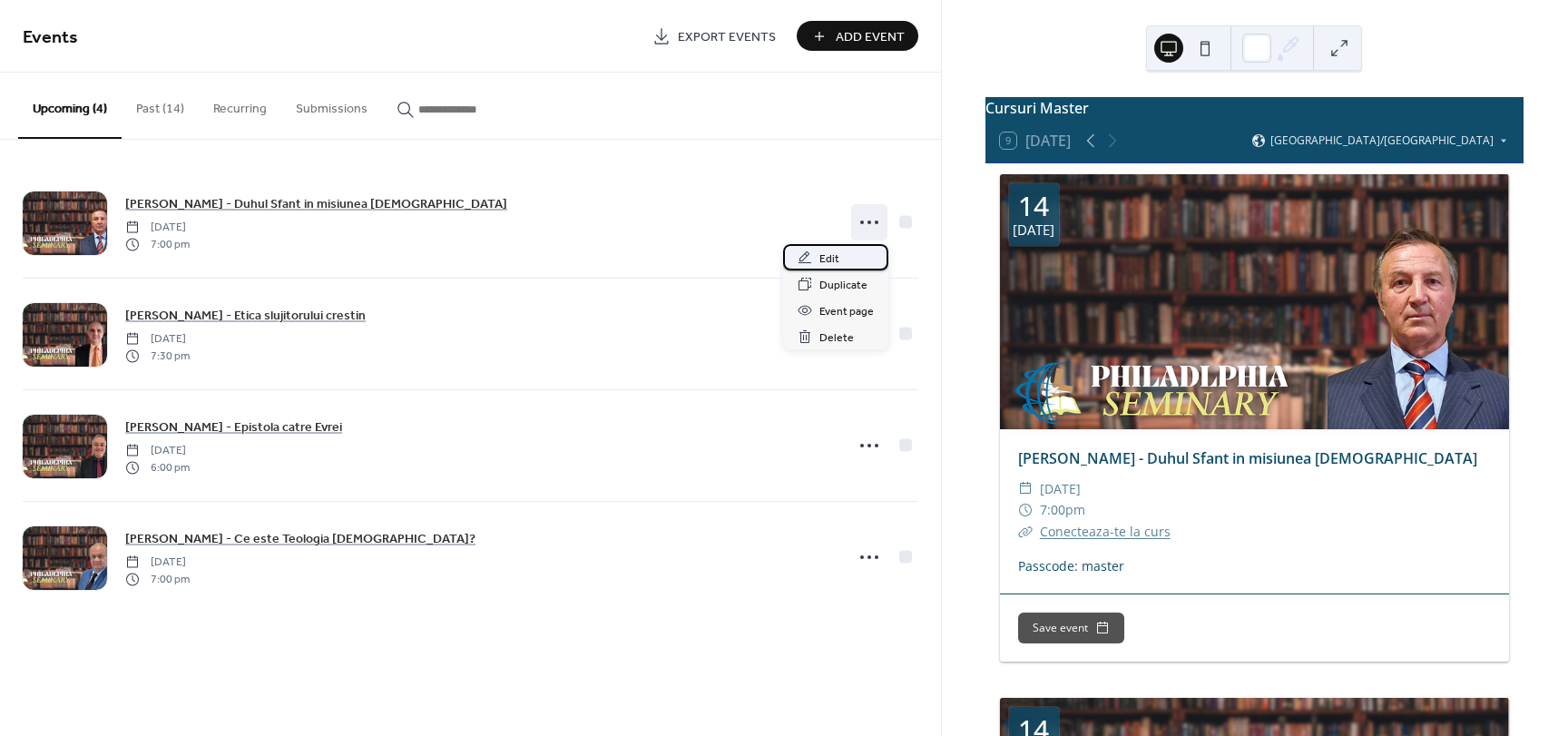 click on "Edit" at bounding box center (836, 257) 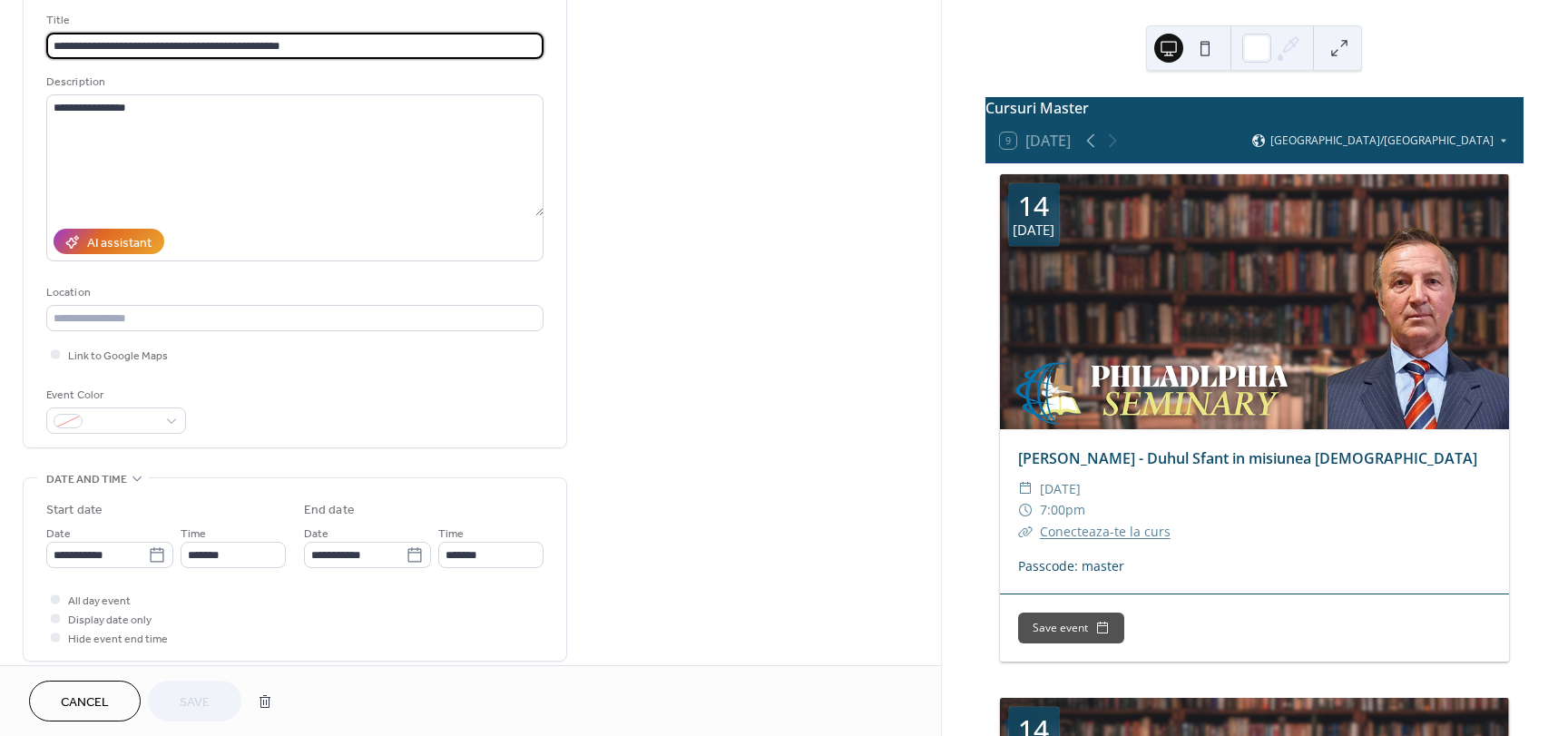 scroll, scrollTop: 454, scrollLeft: 0, axis: vertical 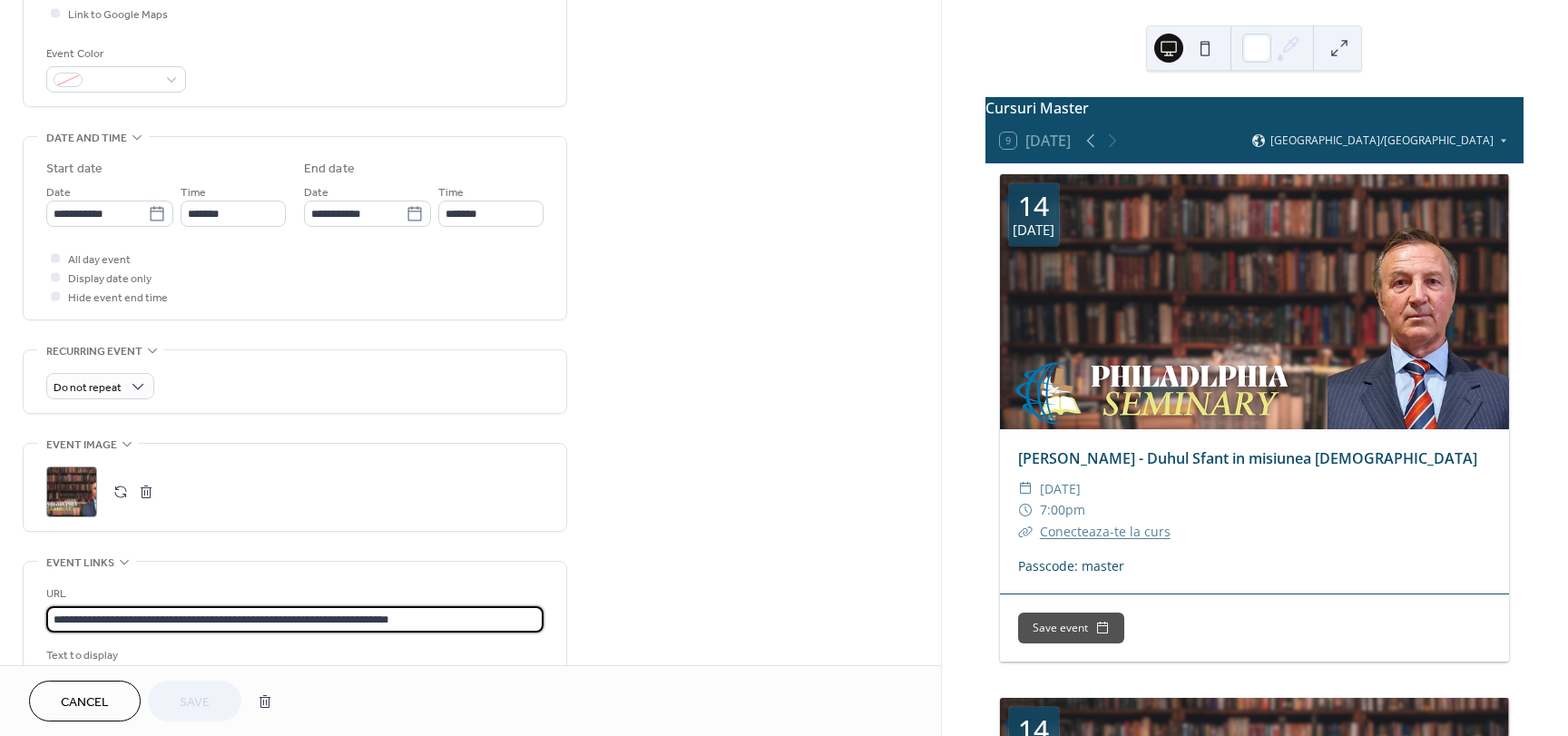 click on "**********" at bounding box center (295, 619) 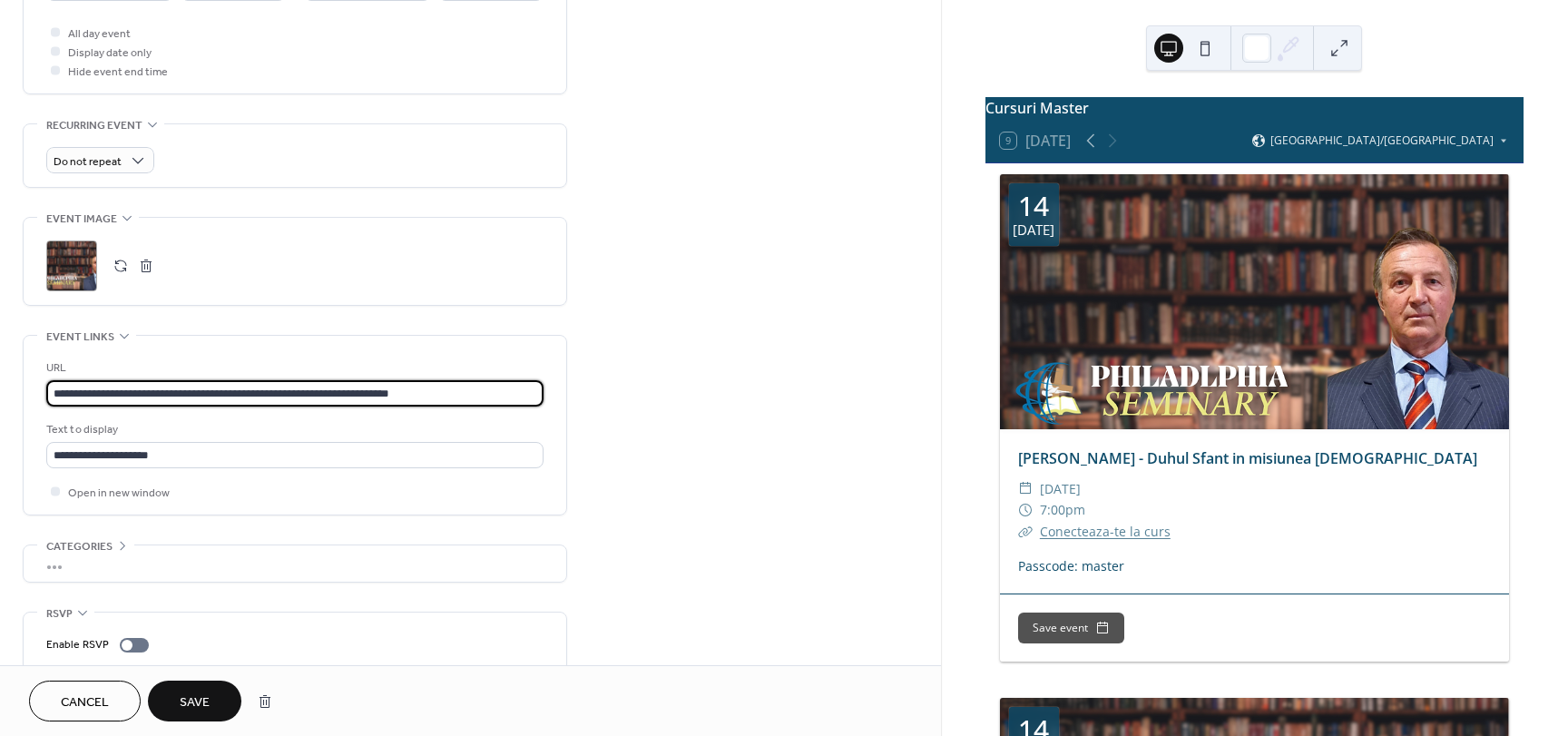 scroll, scrollTop: 726, scrollLeft: 0, axis: vertical 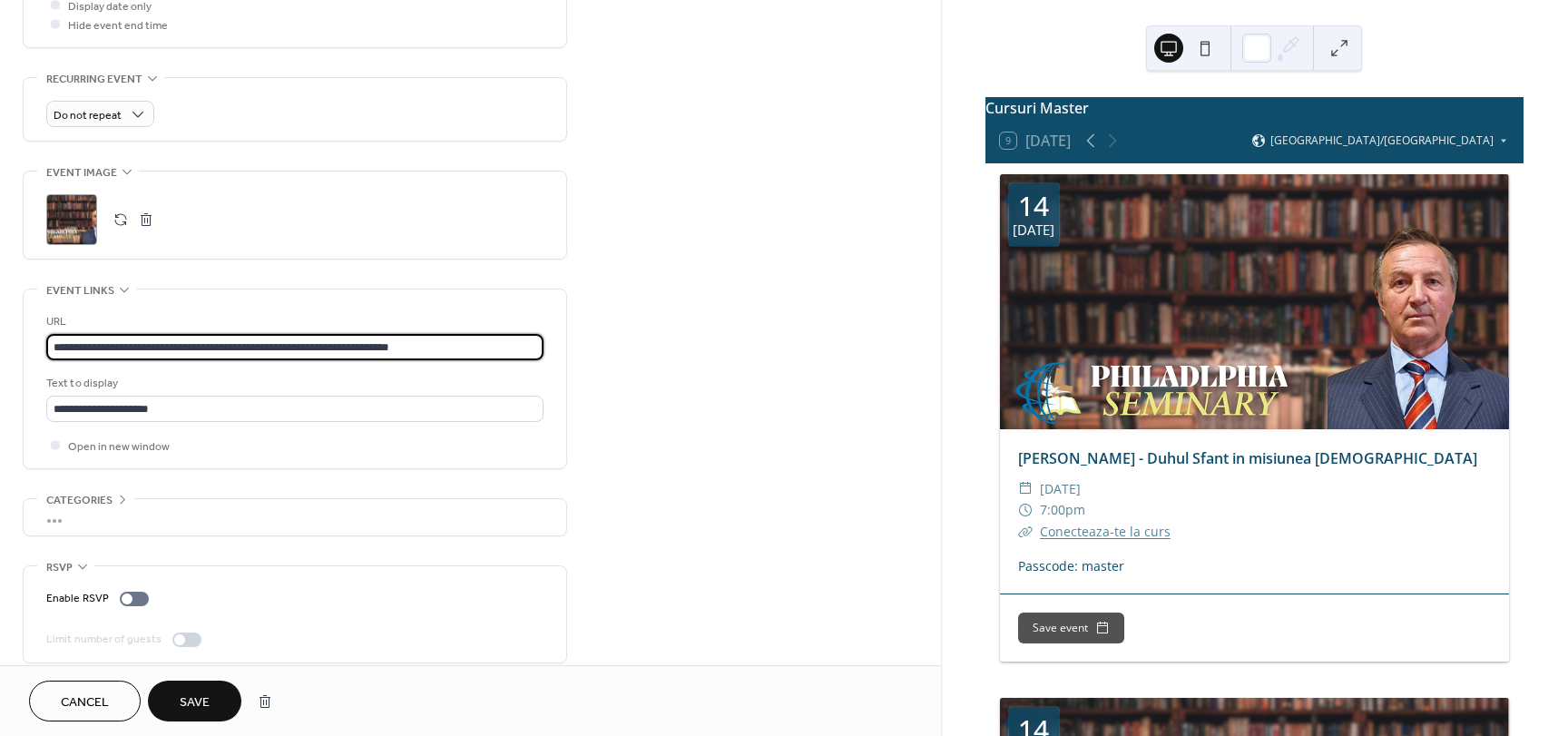 type on "**********" 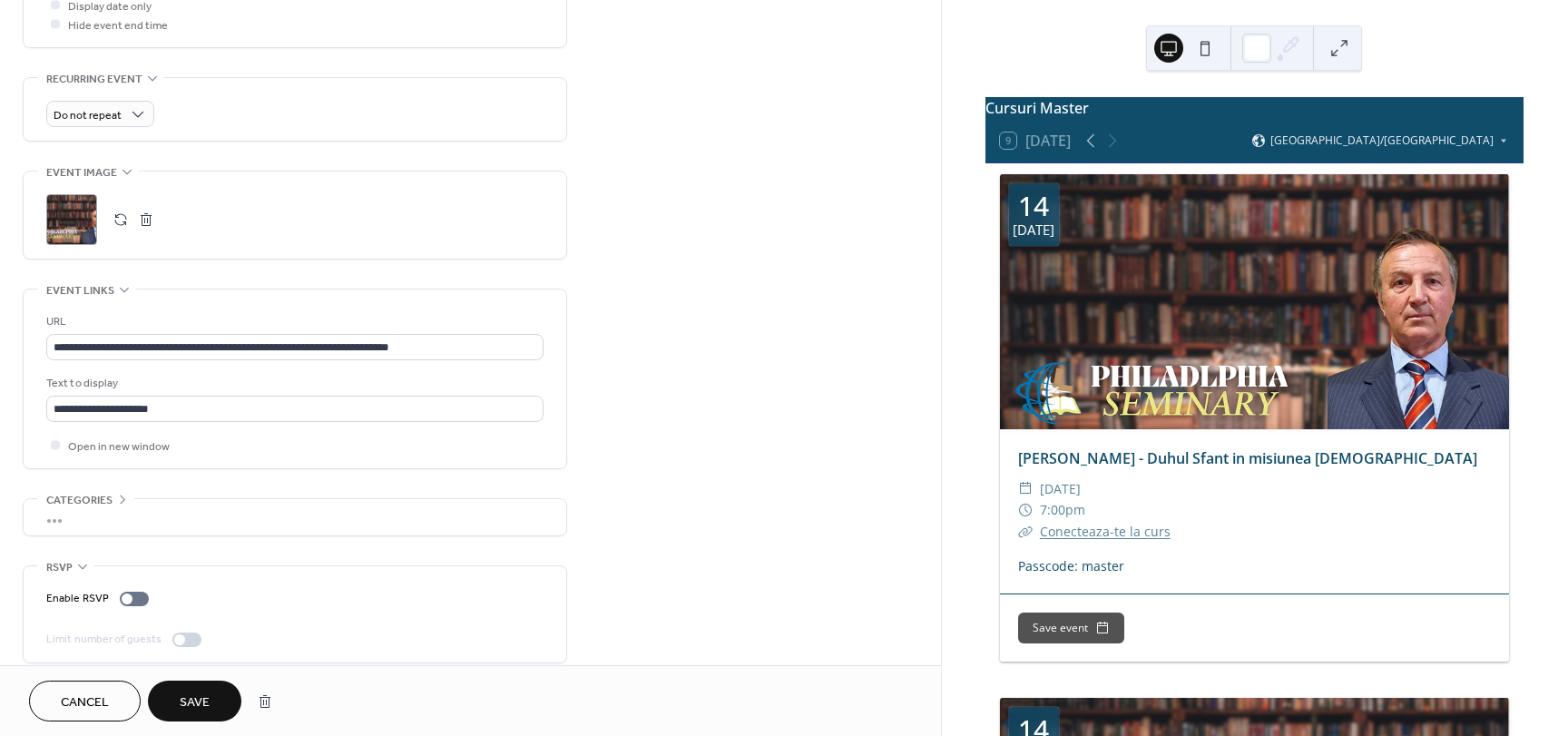 scroll, scrollTop: 0, scrollLeft: 0, axis: both 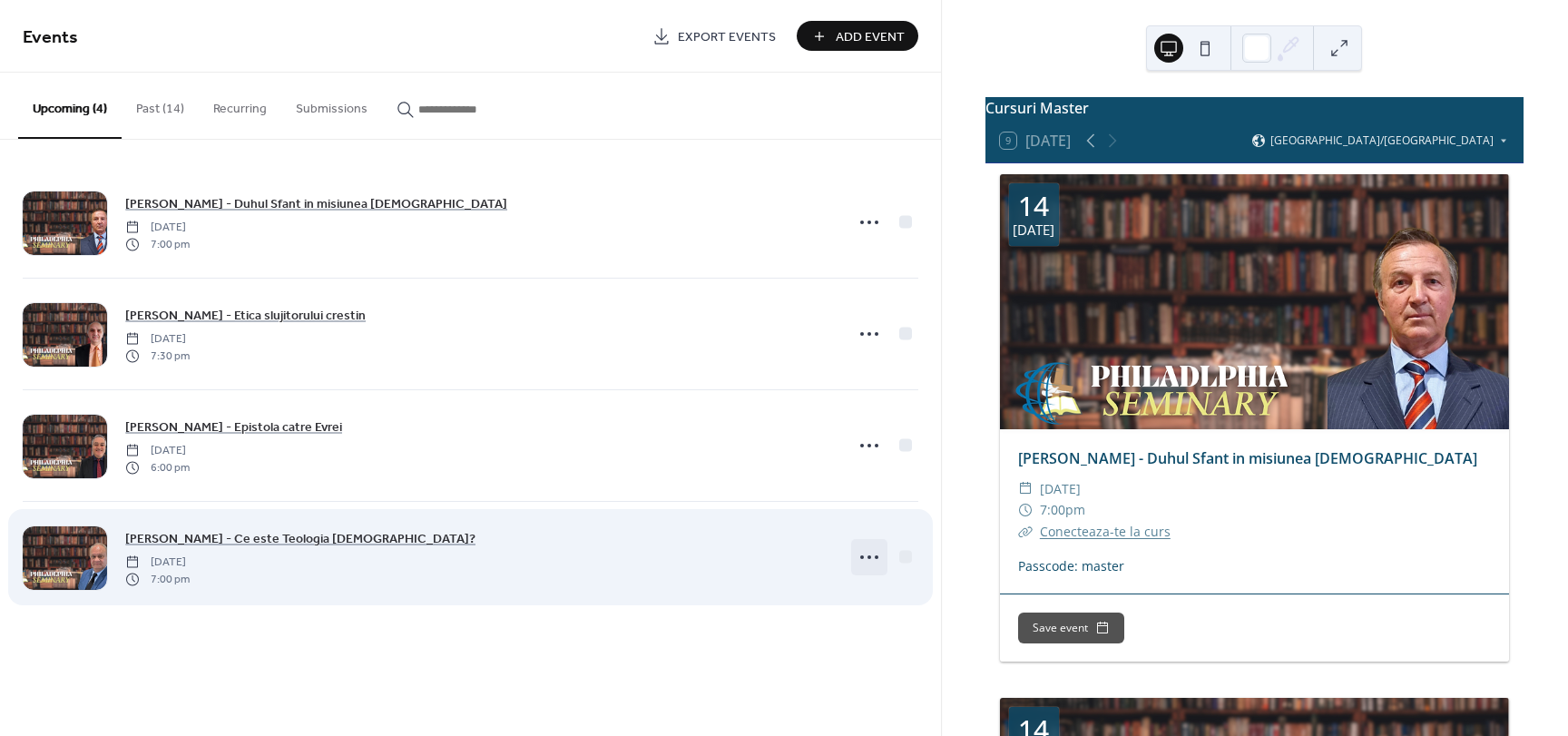 click 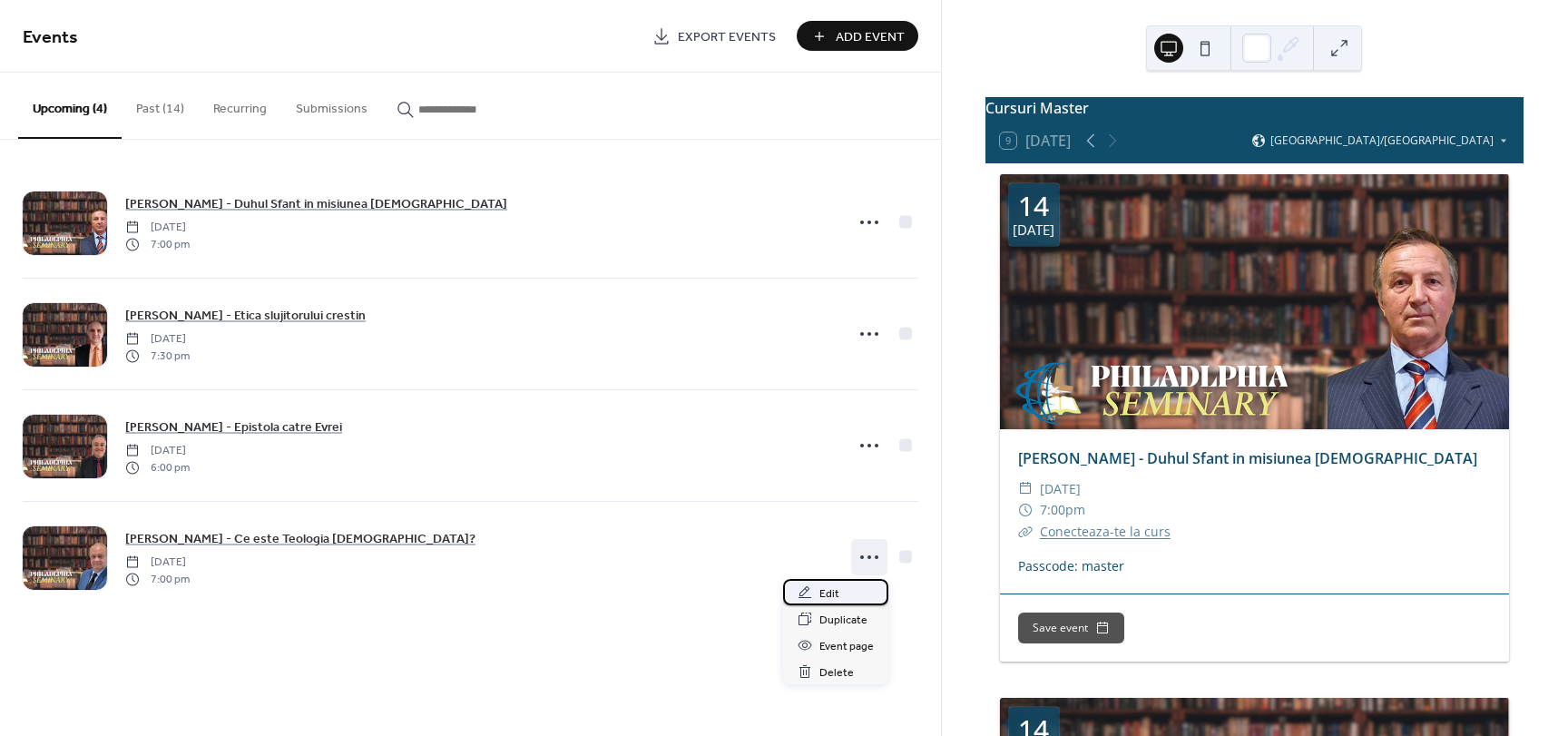 click on "Edit" at bounding box center (836, 592) 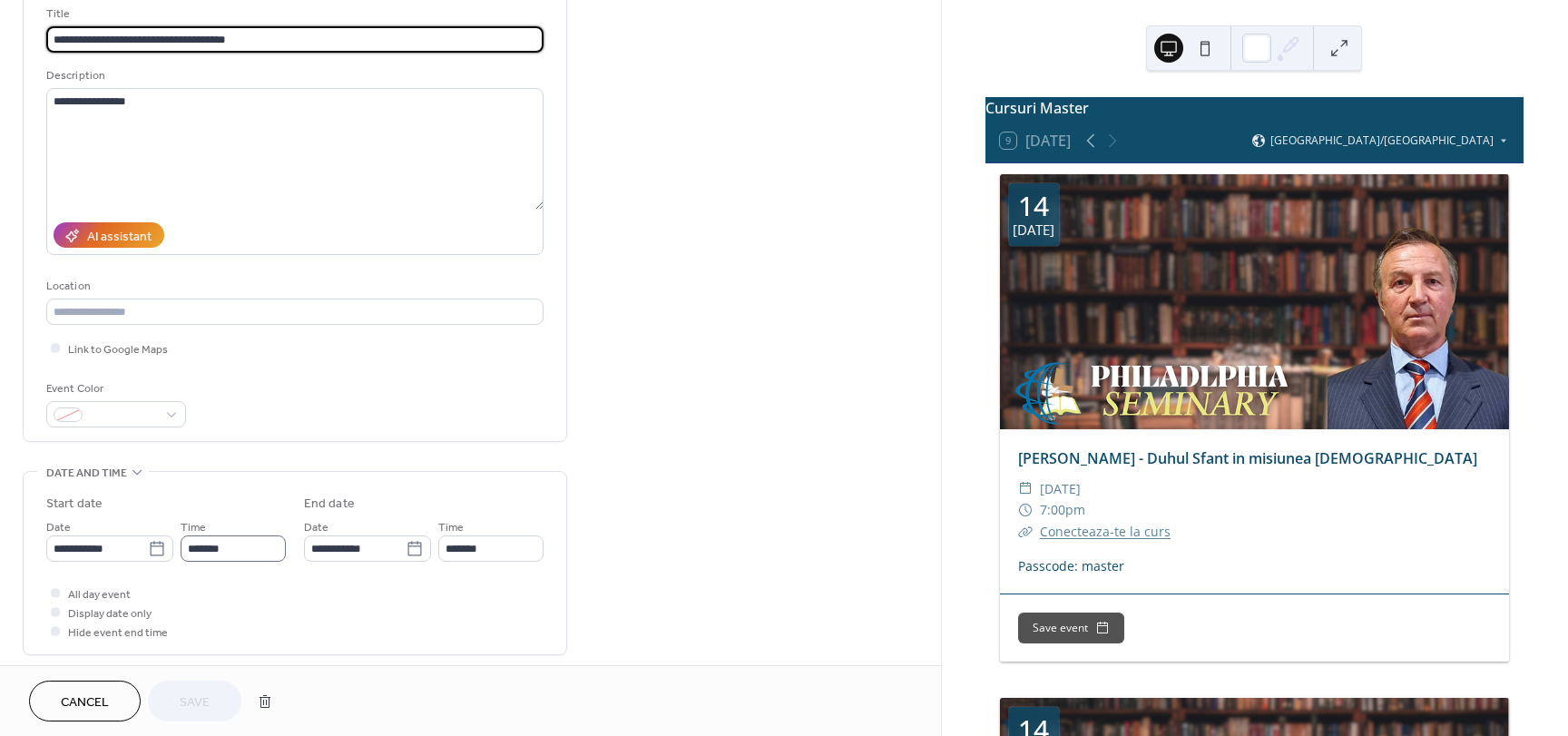 scroll, scrollTop: 272, scrollLeft: 0, axis: vertical 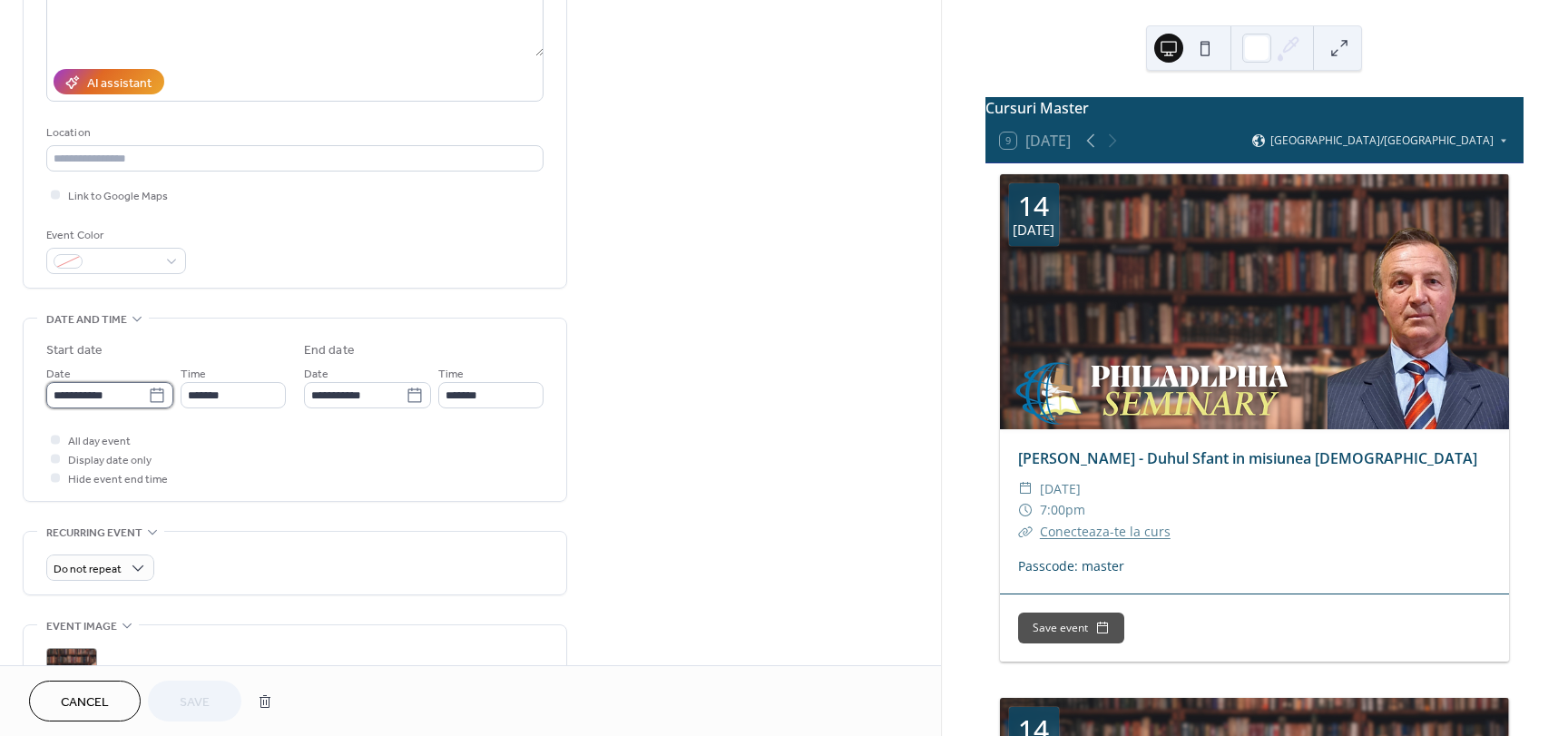 click on "**********" at bounding box center (97, 395) 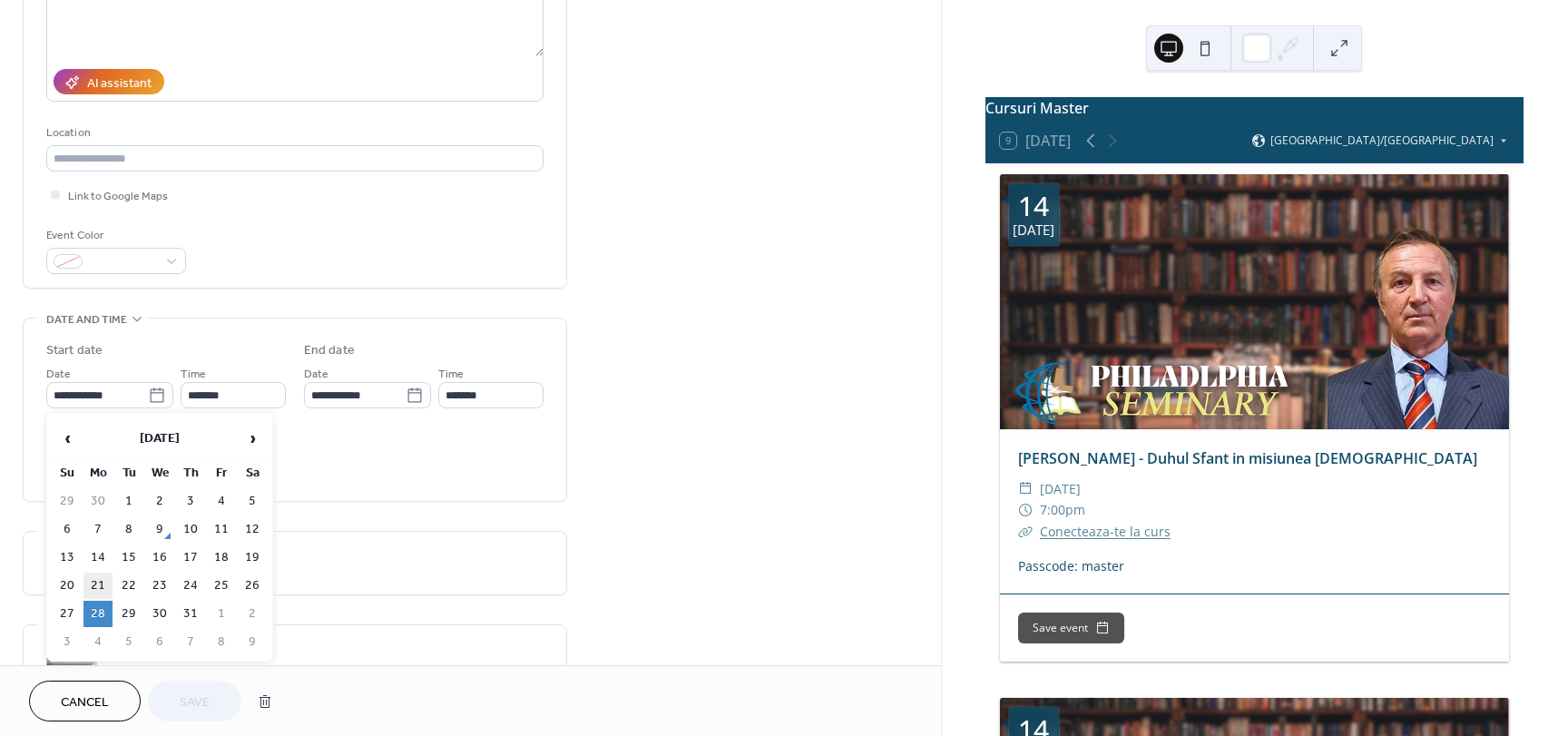 drag, startPoint x: 106, startPoint y: 589, endPoint x: 399, endPoint y: 522, distance: 300.56281 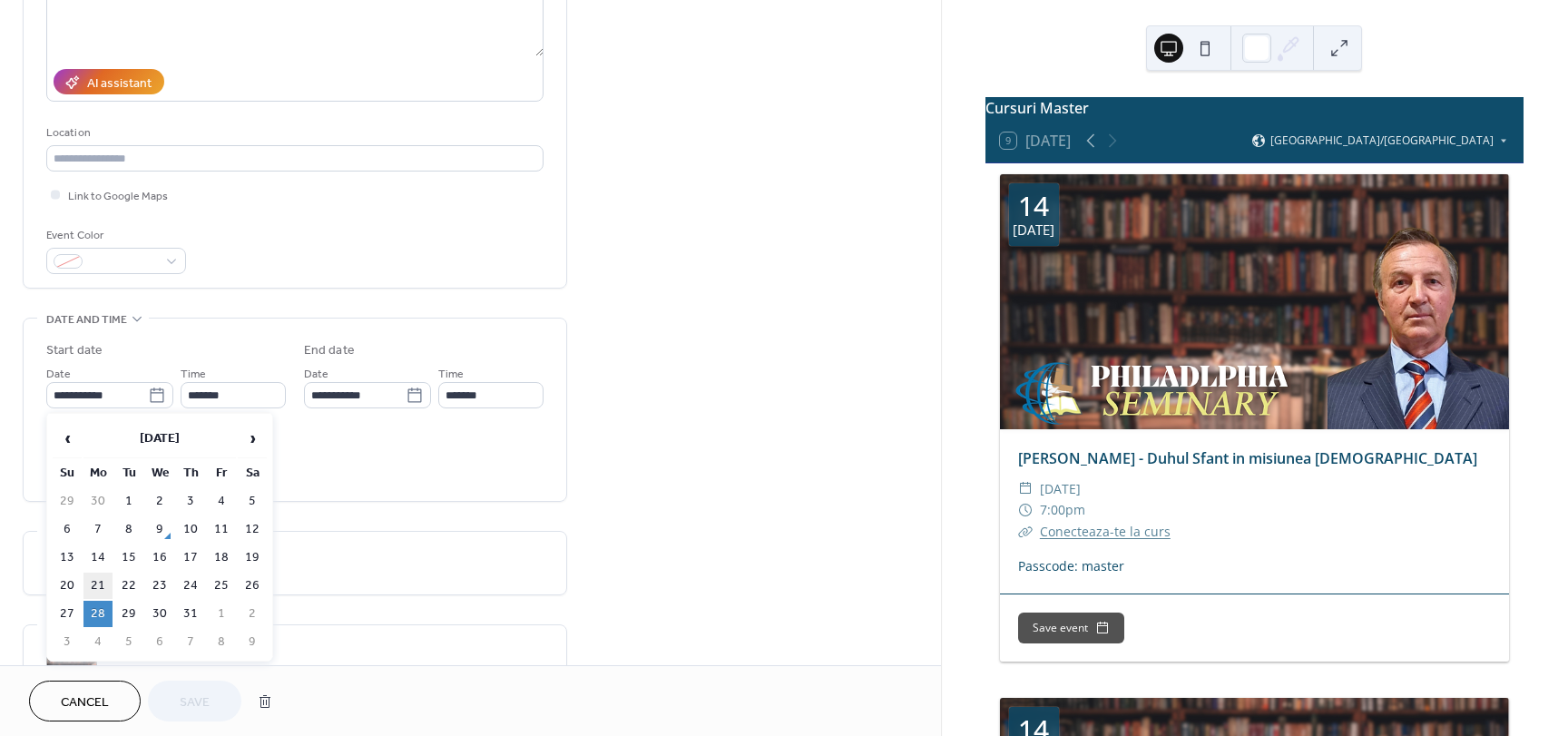 click on "21" at bounding box center [98, 585] 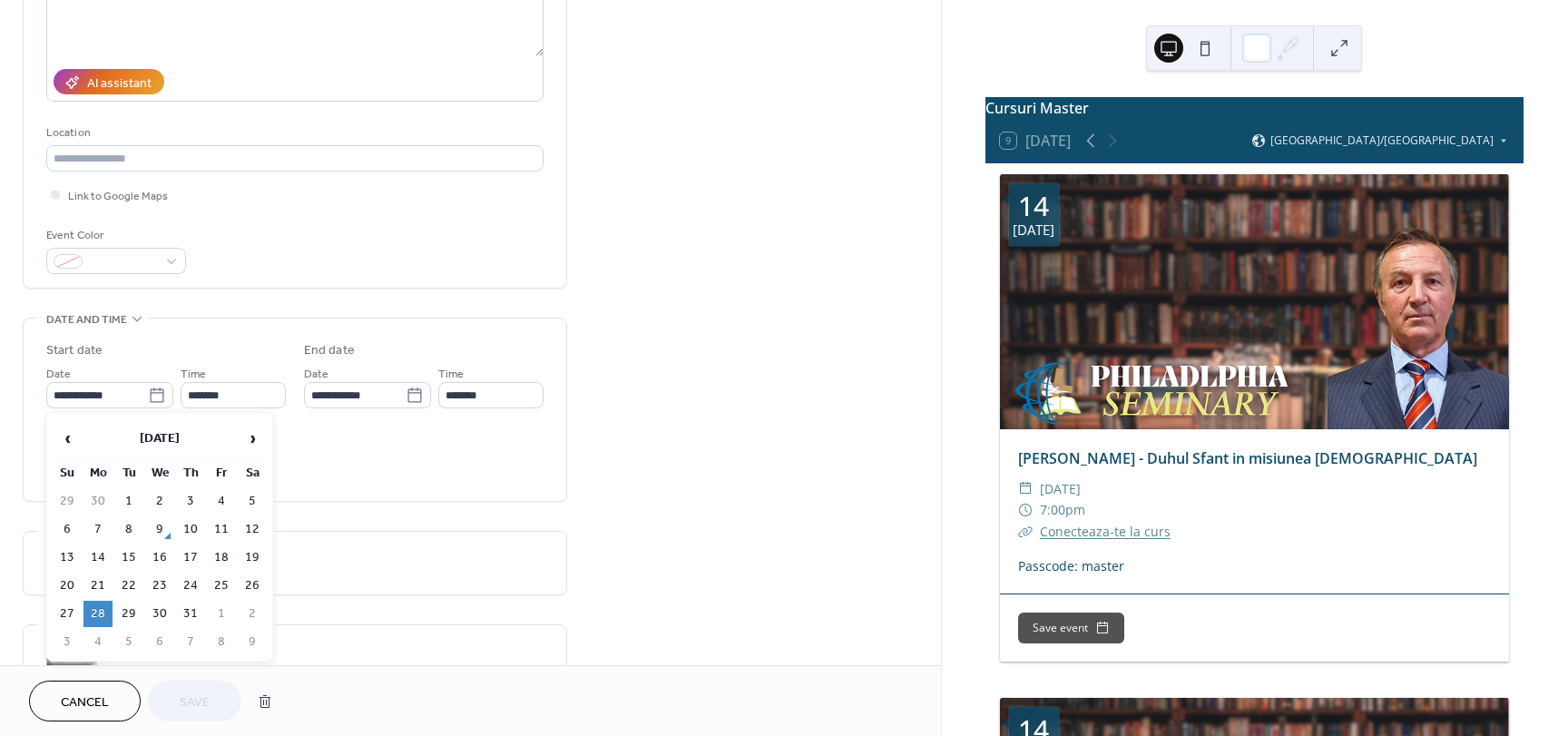 type on "**********" 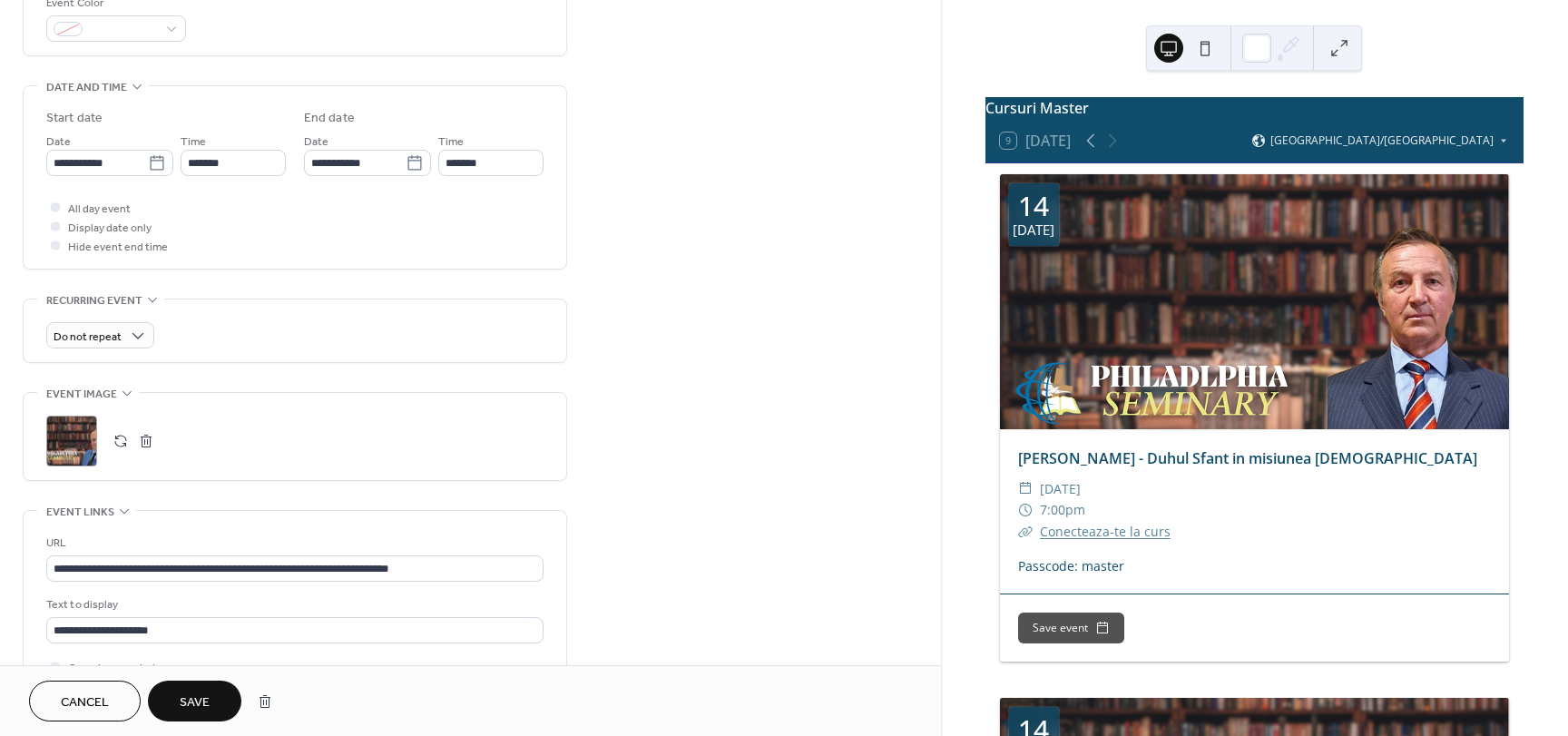 scroll, scrollTop: 545, scrollLeft: 0, axis: vertical 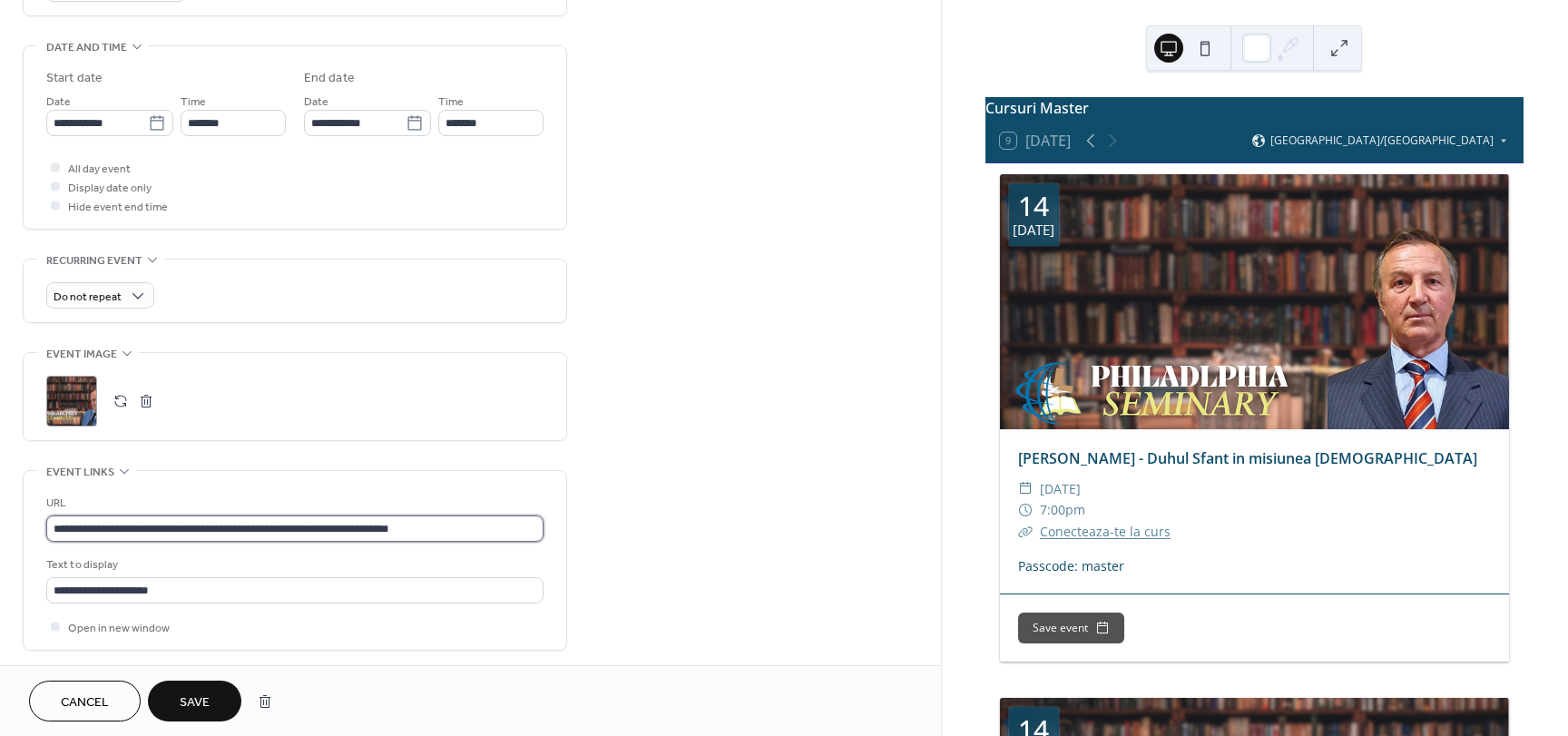 click on "**********" at bounding box center [295, 528] 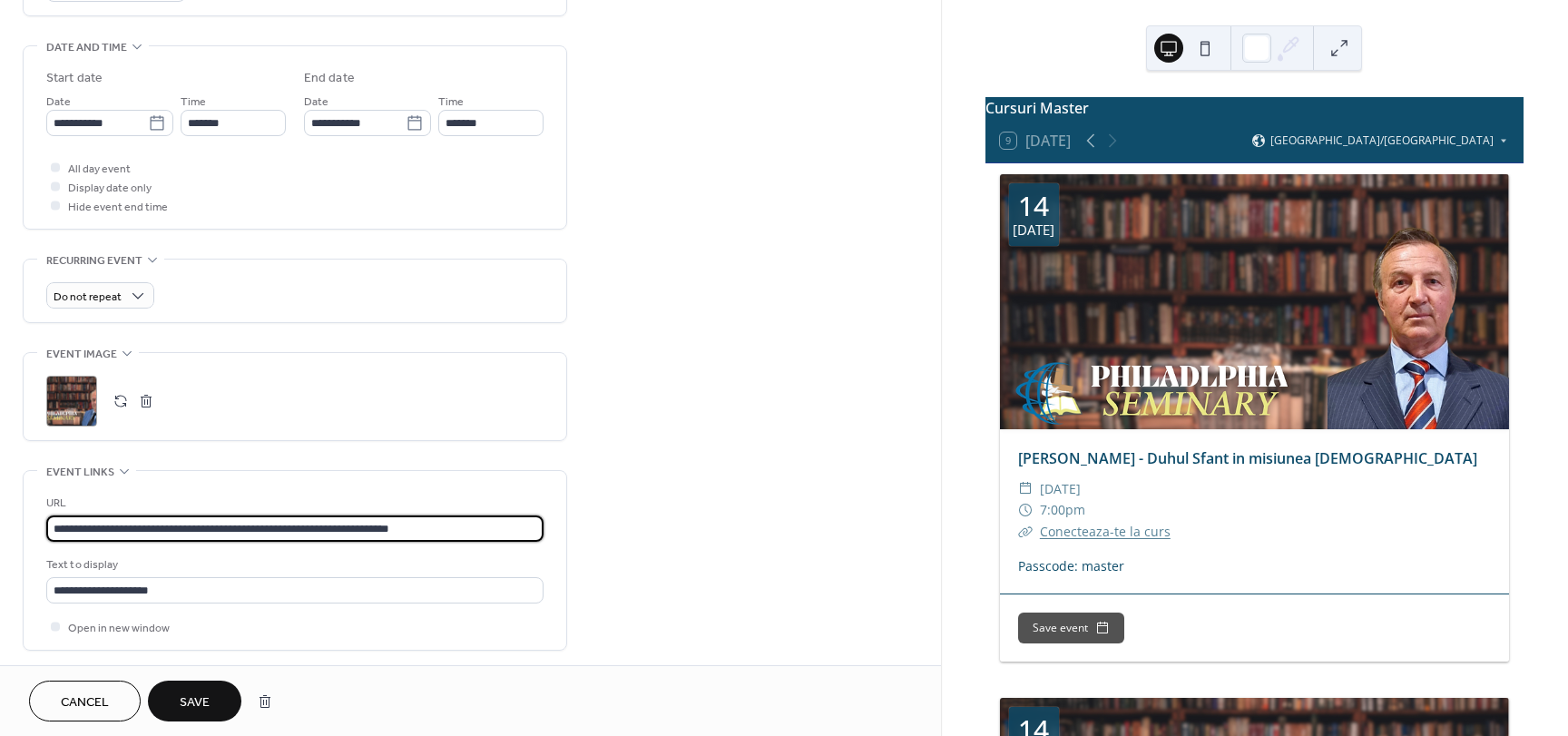 click on "Save" at bounding box center (194, 701) 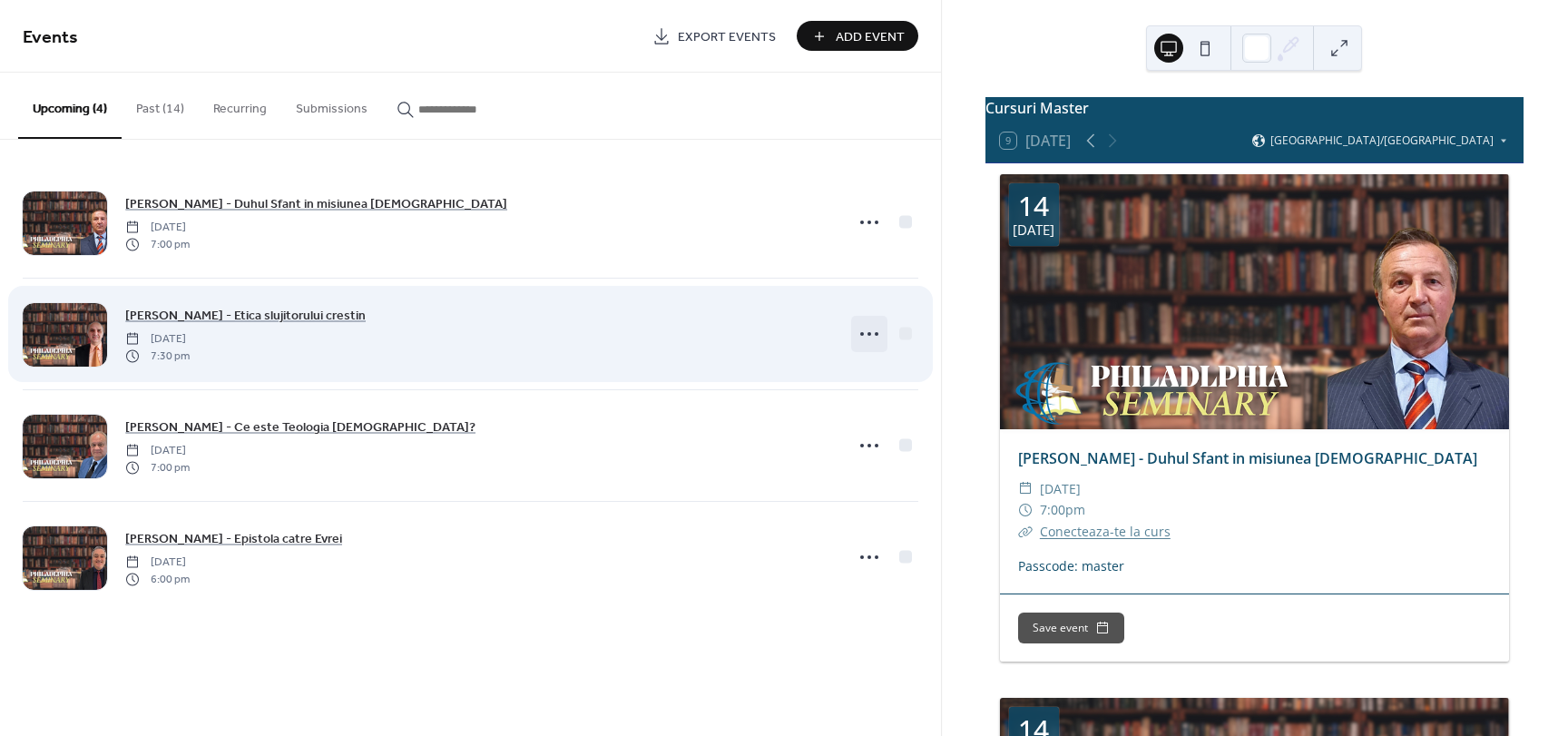 click 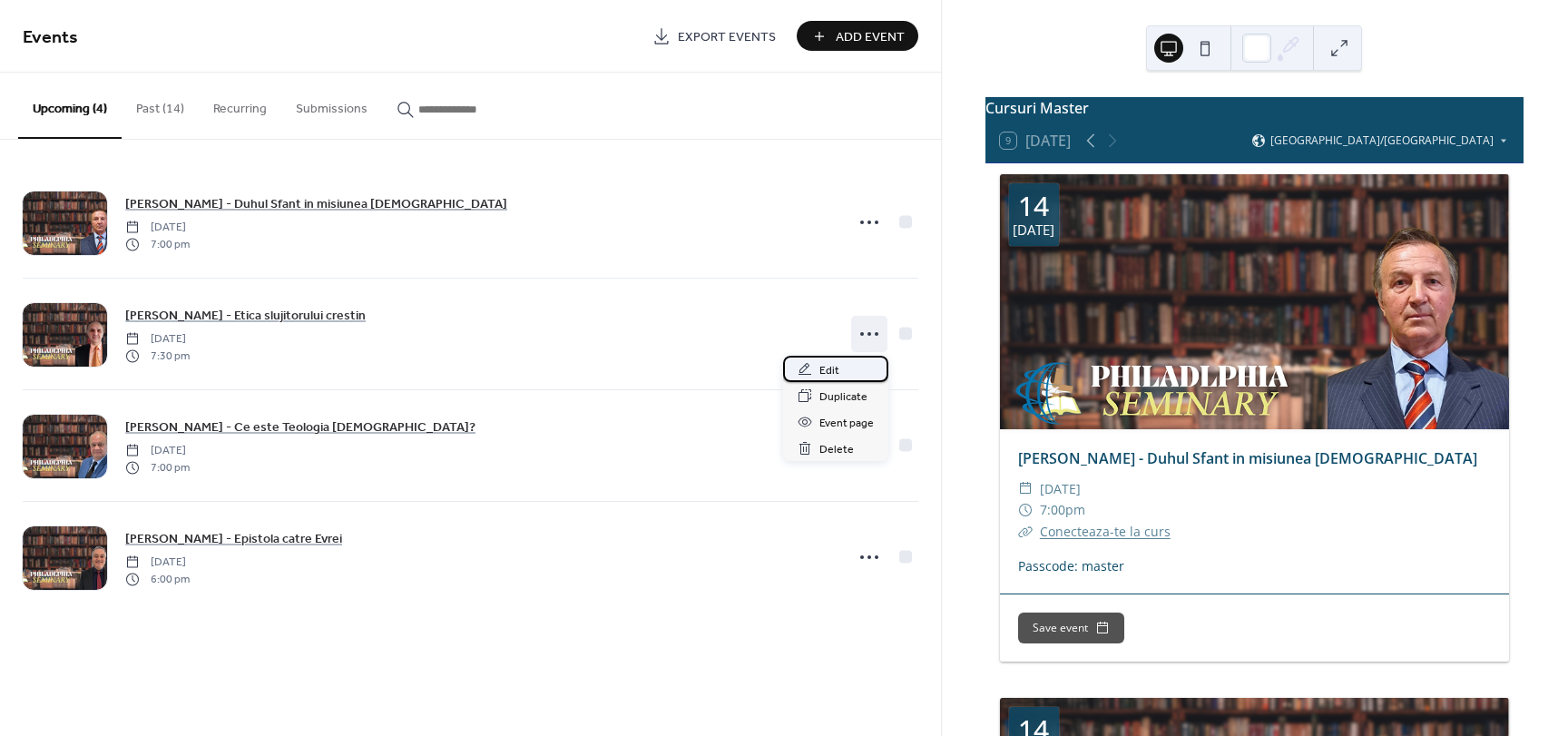 click on "Edit" at bounding box center (836, 368) 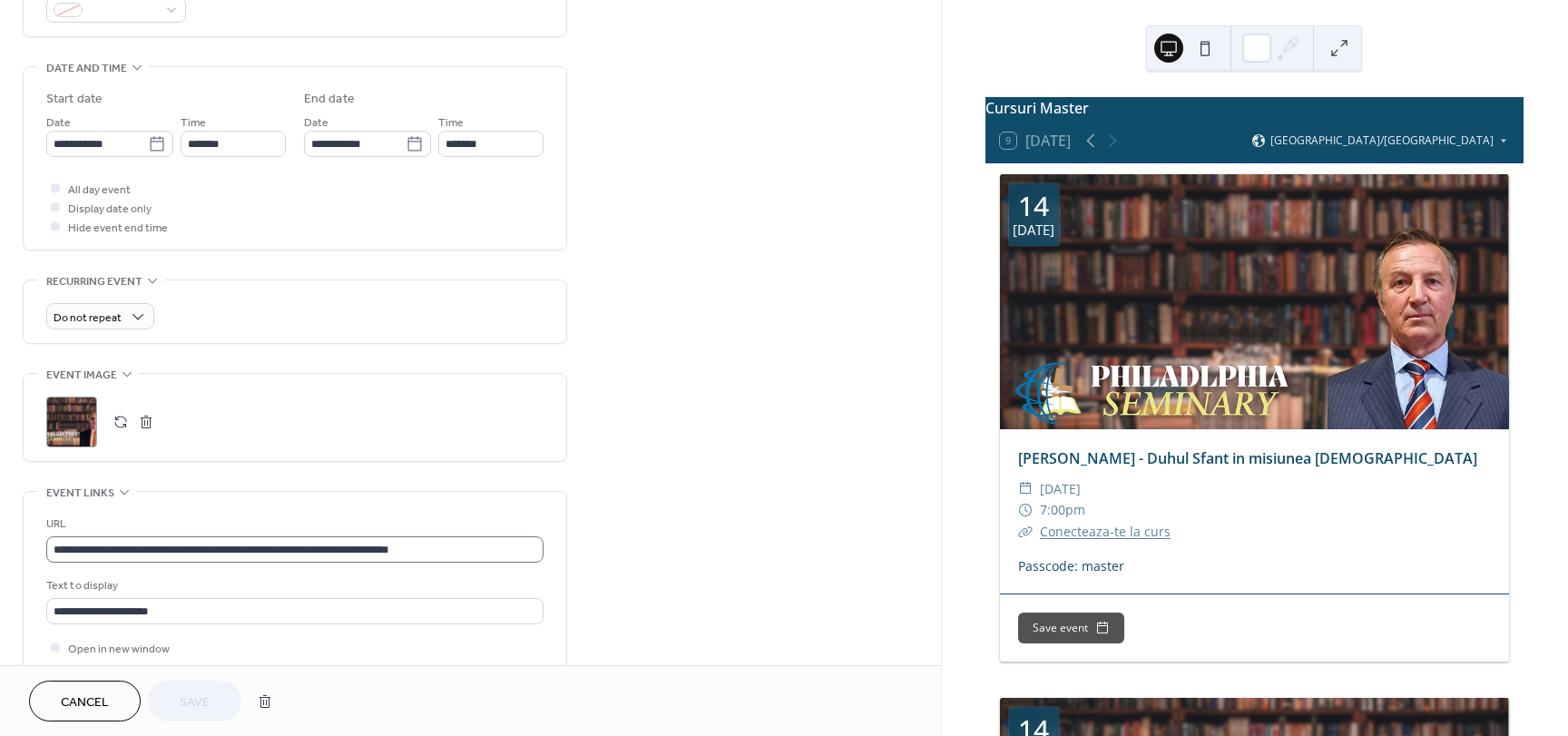 scroll, scrollTop: 545, scrollLeft: 0, axis: vertical 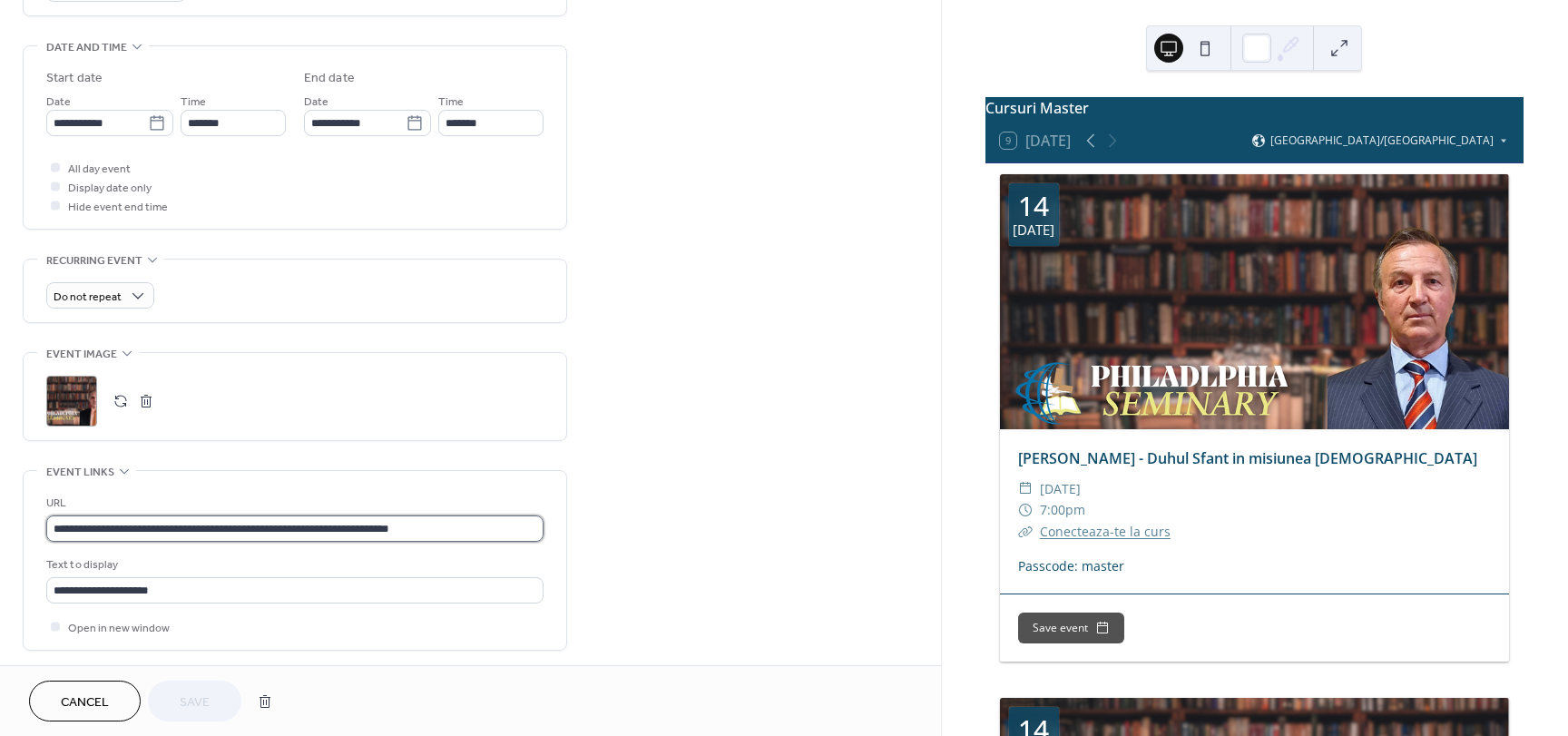 click on "**********" at bounding box center (295, 528) 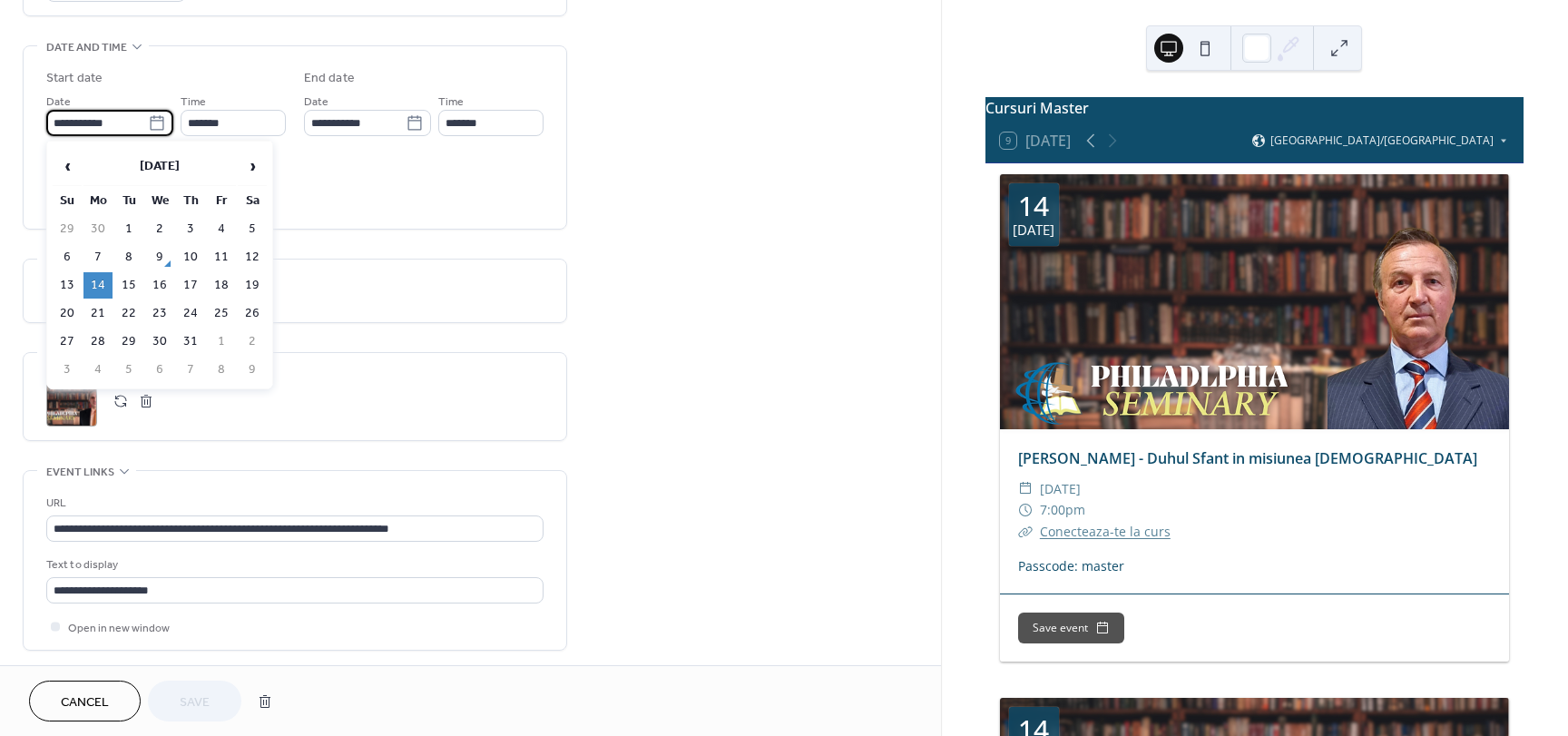 click on "**********" at bounding box center [97, 123] 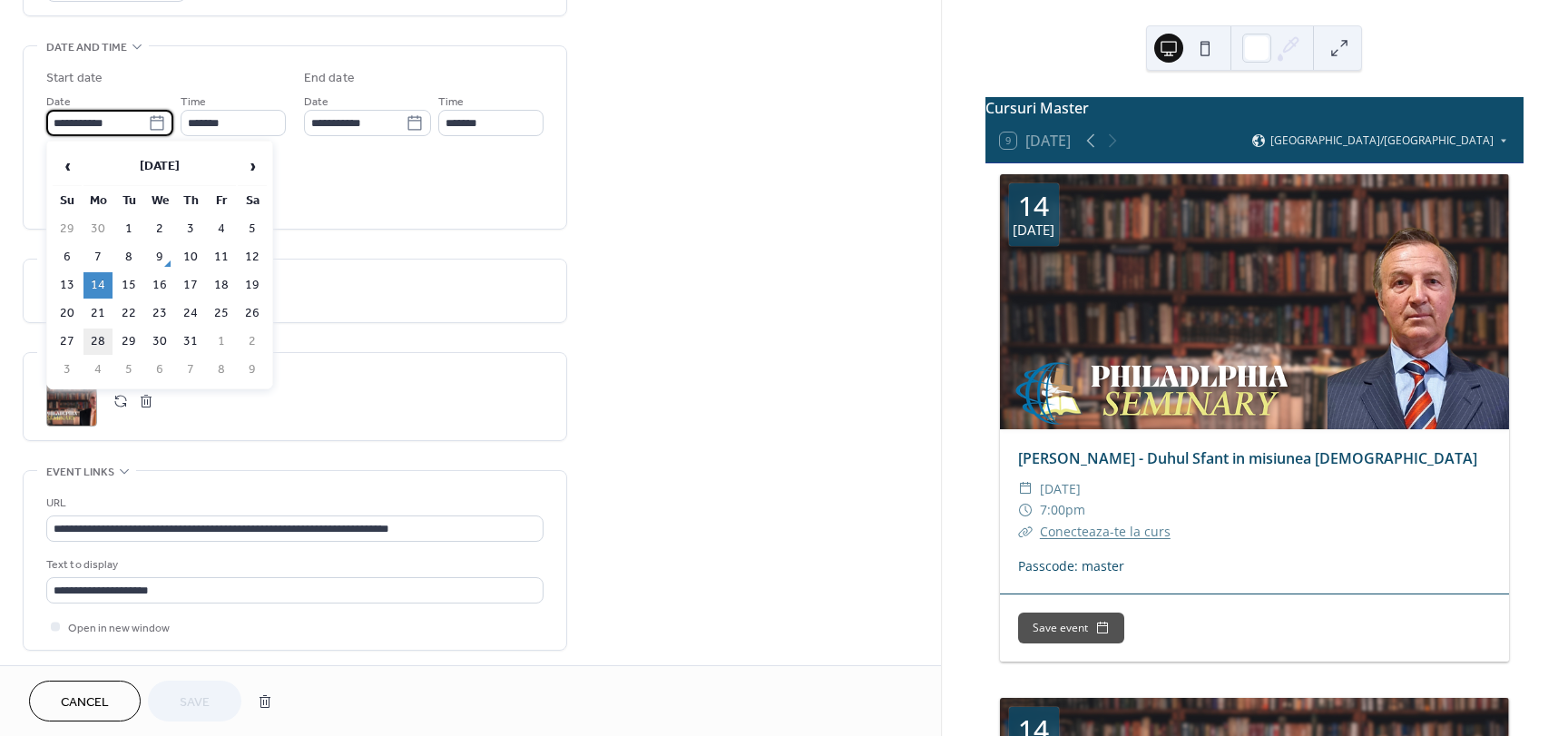 click on "28" at bounding box center (98, 341) 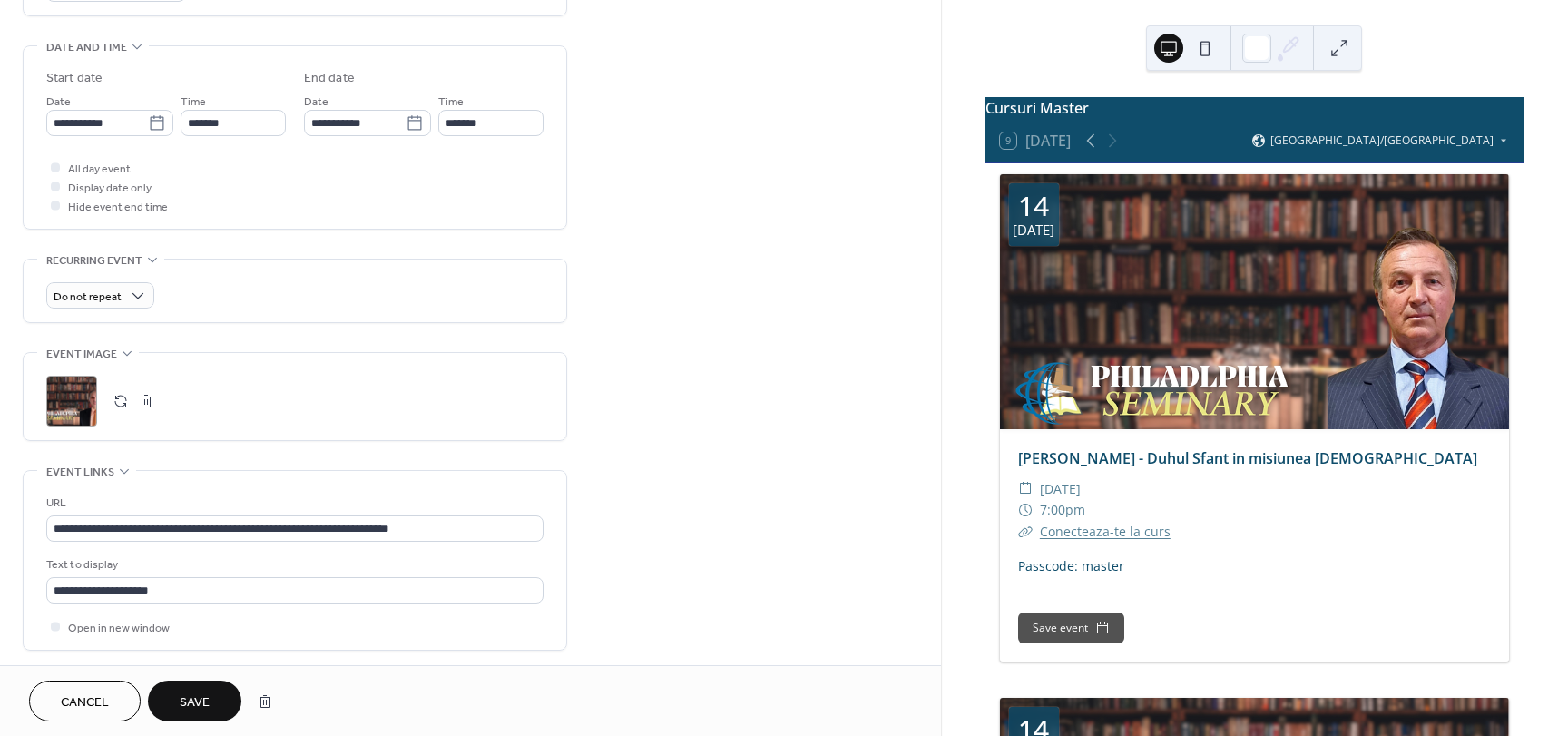 click on "Save" at bounding box center [194, 702] 